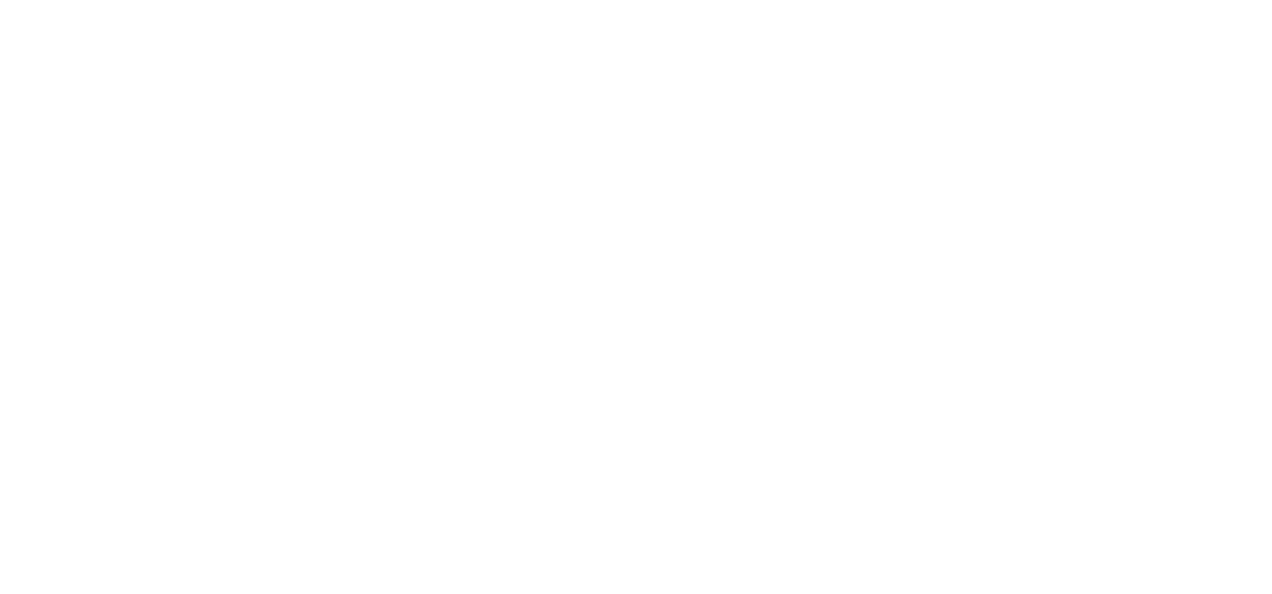 scroll, scrollTop: 0, scrollLeft: 0, axis: both 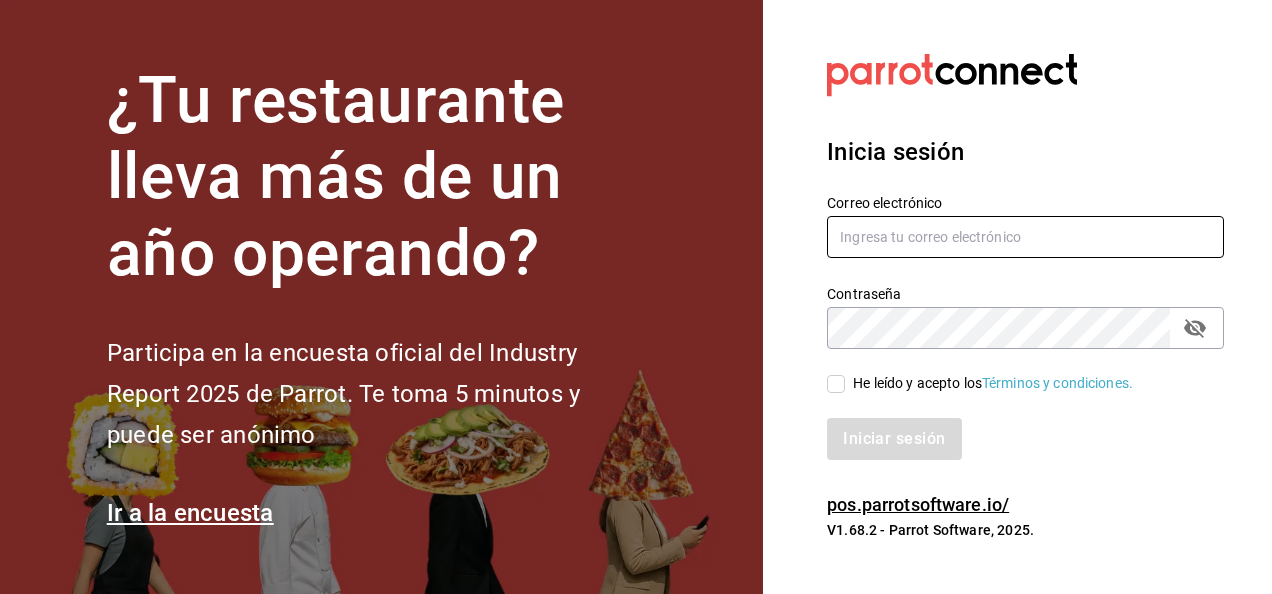 type on "[USERNAME]@[DOMAIN].com" 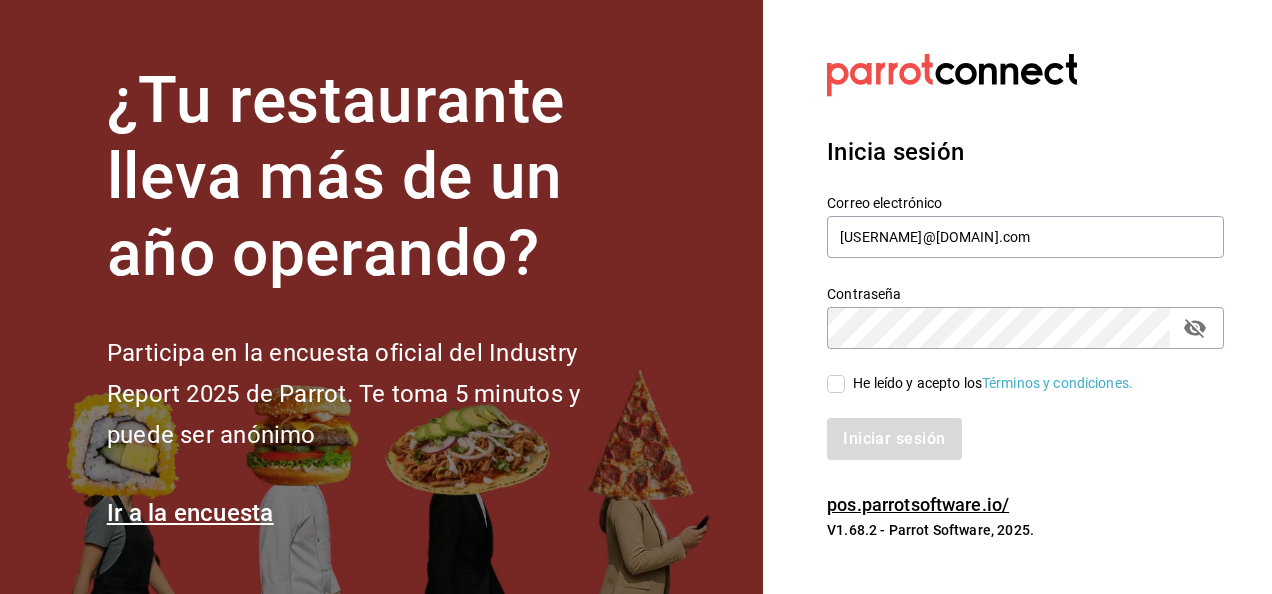 click on "He leído y acepto los  Términos y condiciones." at bounding box center [836, 384] 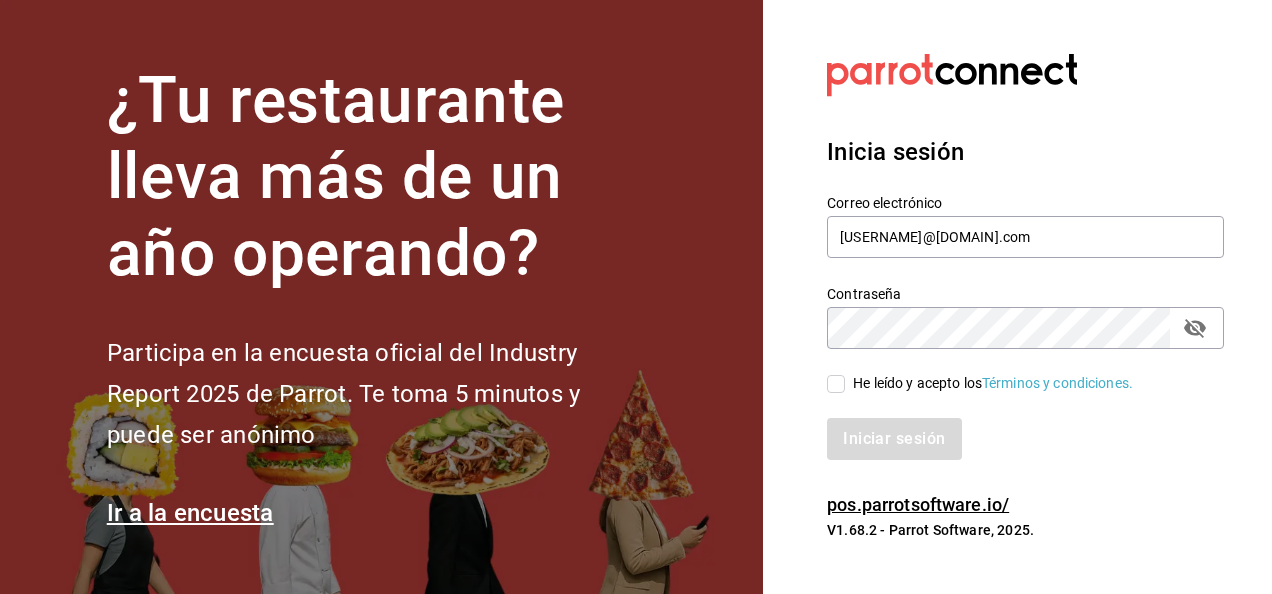checkbox on "true" 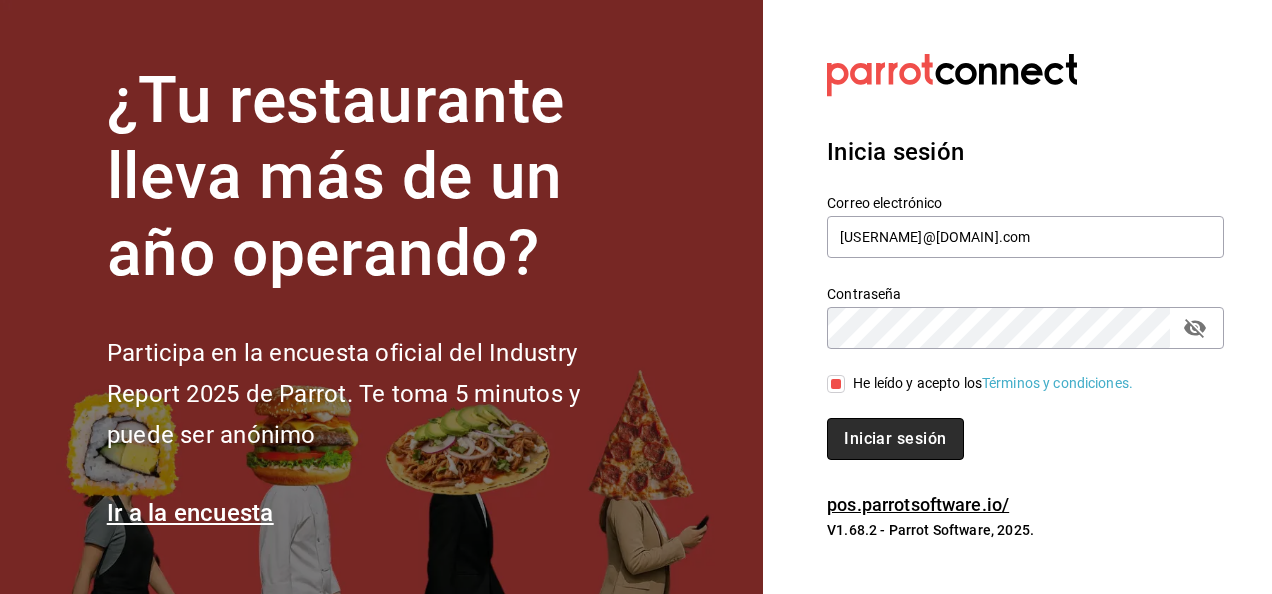 click on "Iniciar sesión" at bounding box center (895, 439) 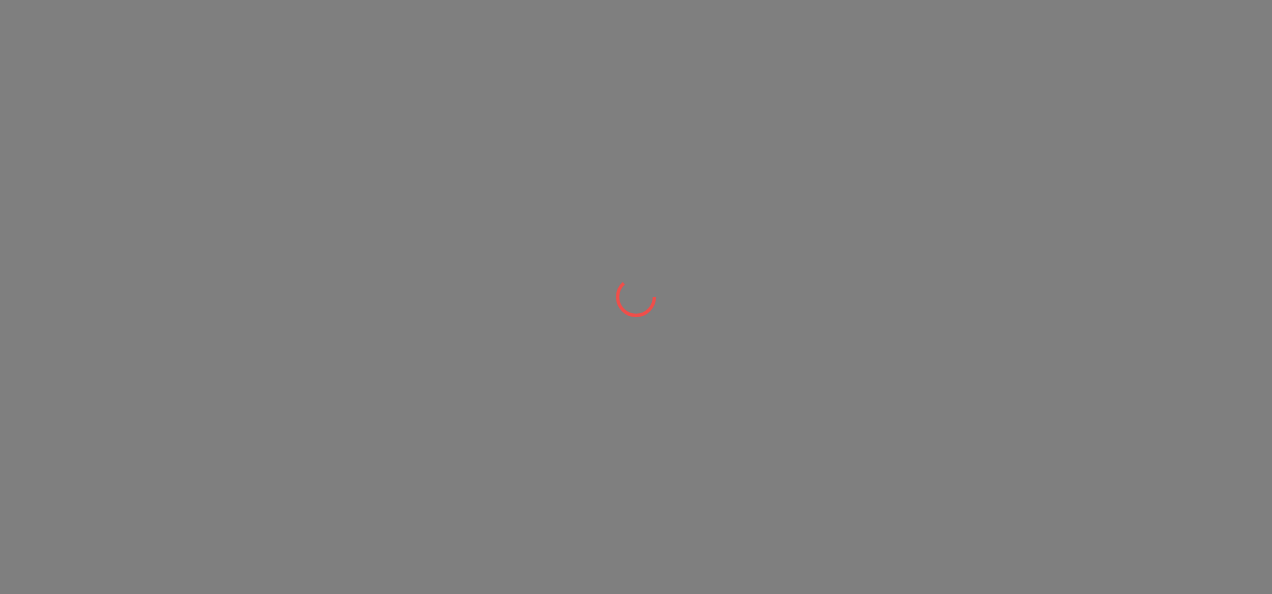 scroll, scrollTop: 0, scrollLeft: 0, axis: both 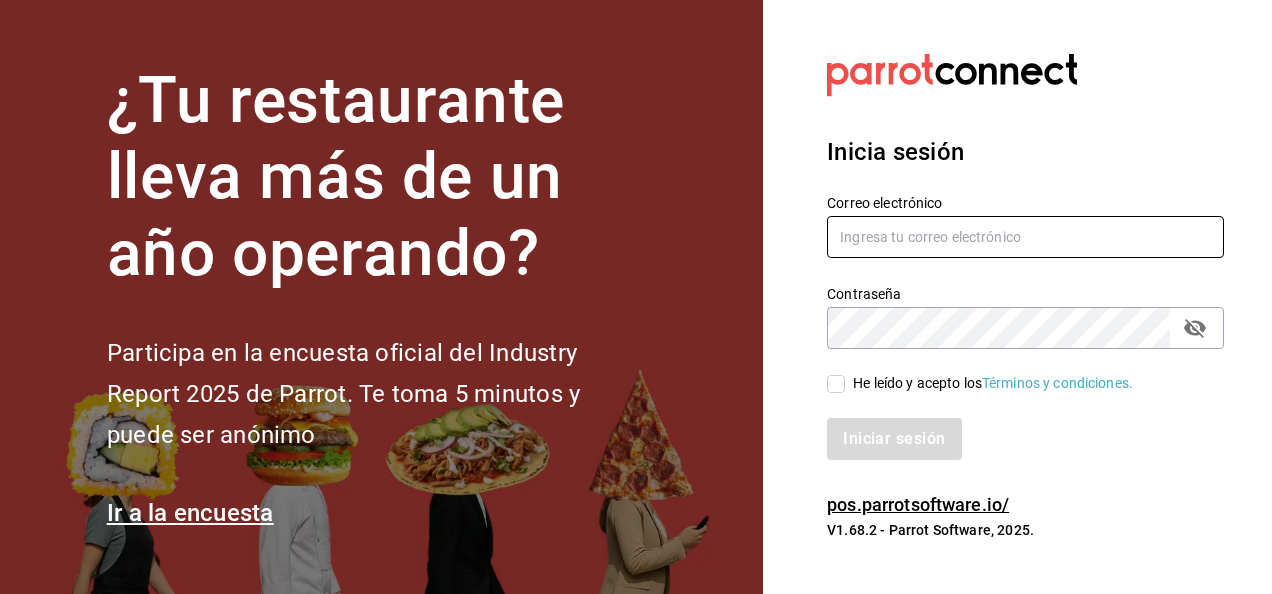 type on "[USERNAME]@[DOMAIN].com" 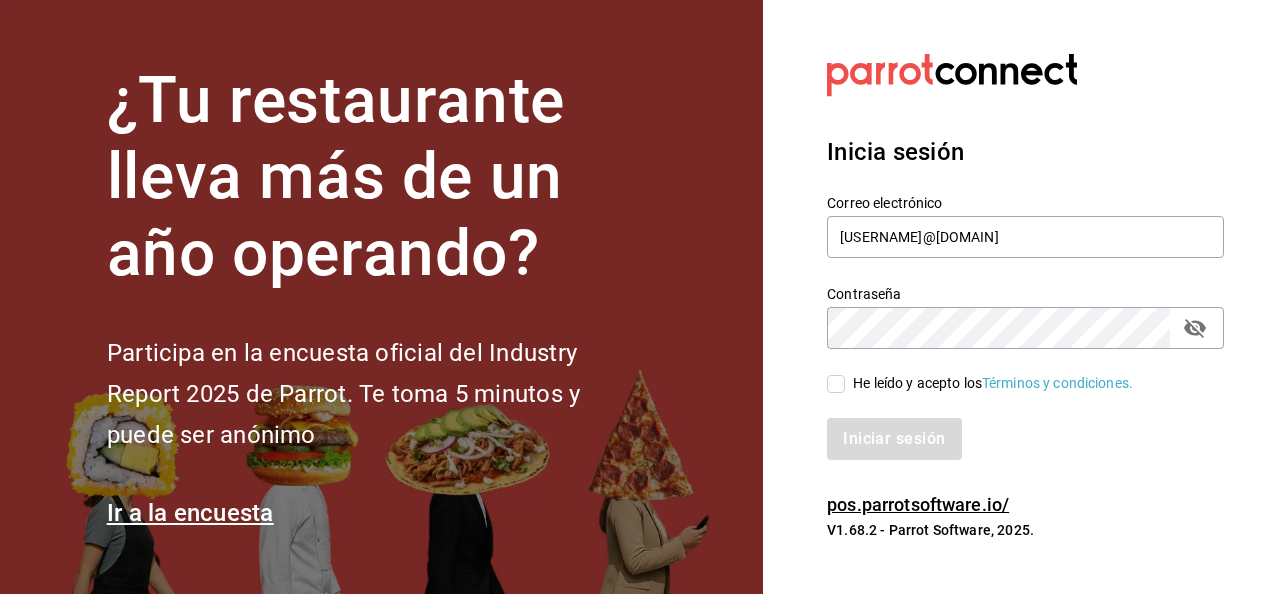 click on "He leído y acepto los  Términos y condiciones." at bounding box center [836, 384] 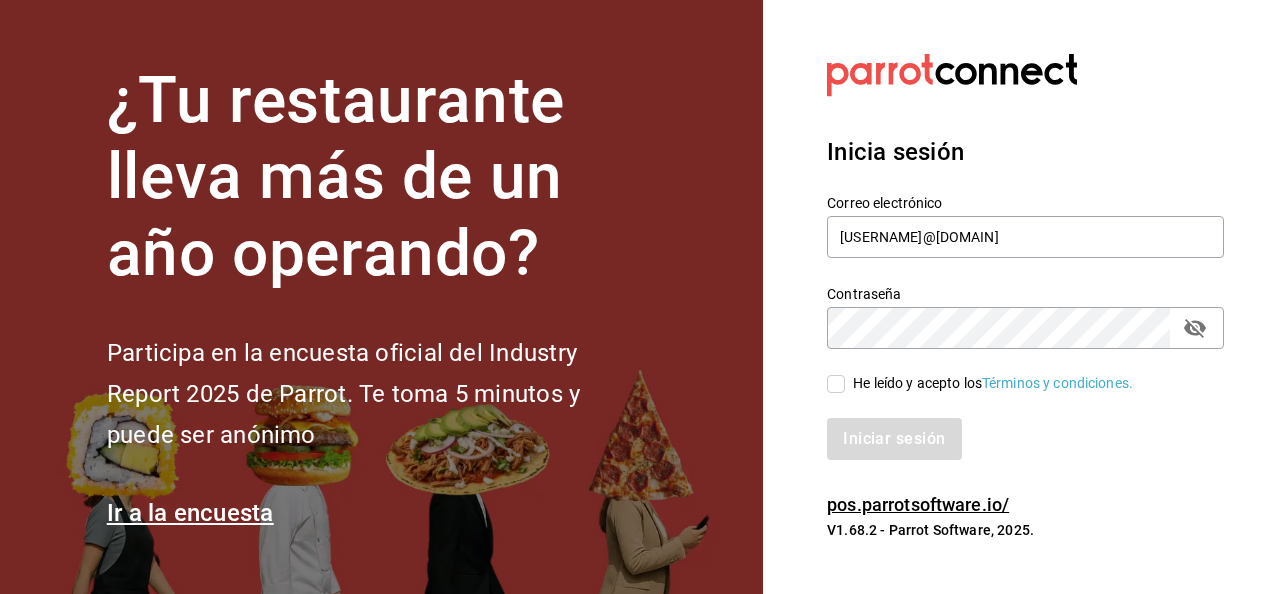 checkbox on "true" 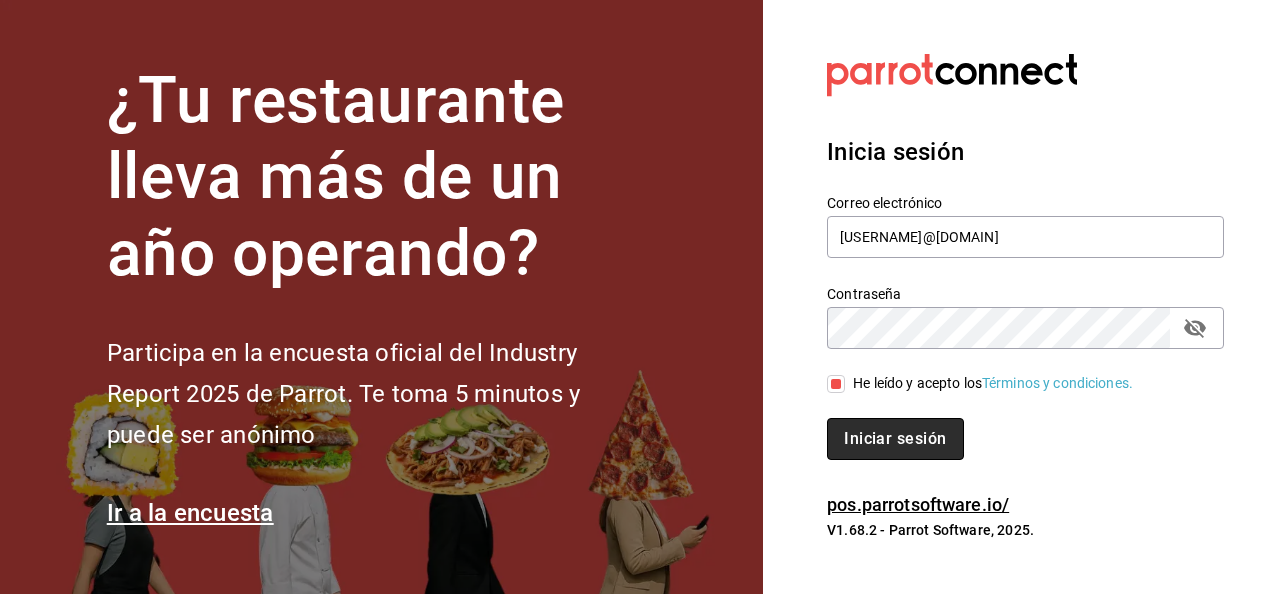 click on "Iniciar sesión" at bounding box center (895, 439) 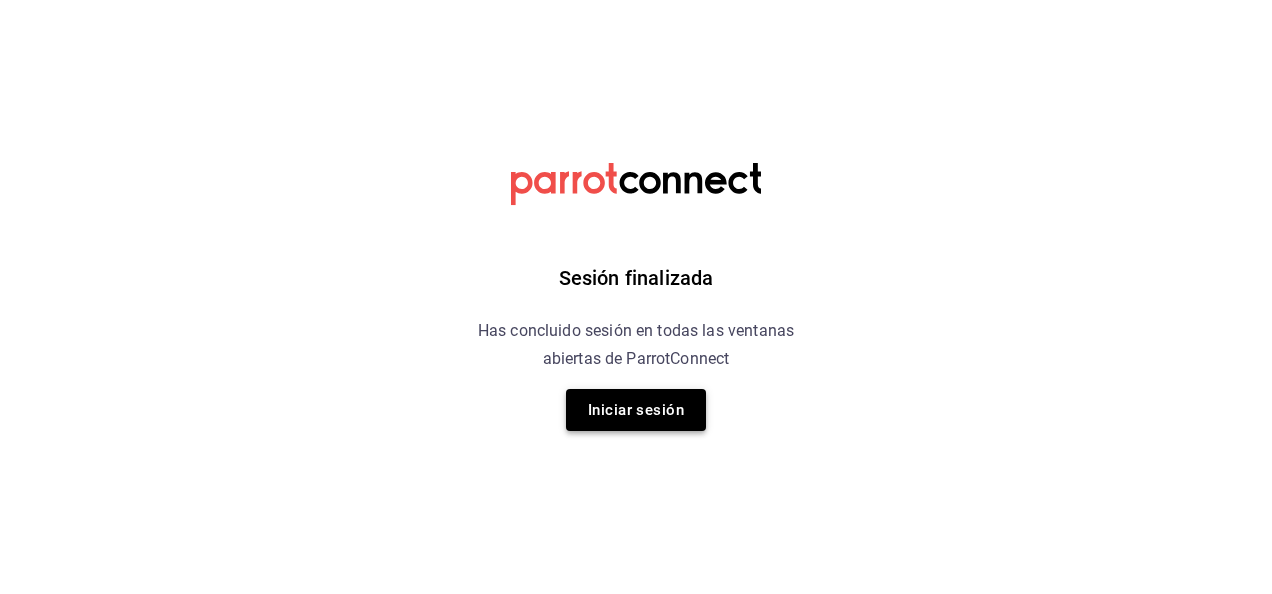click on "Iniciar sesión" at bounding box center [636, 410] 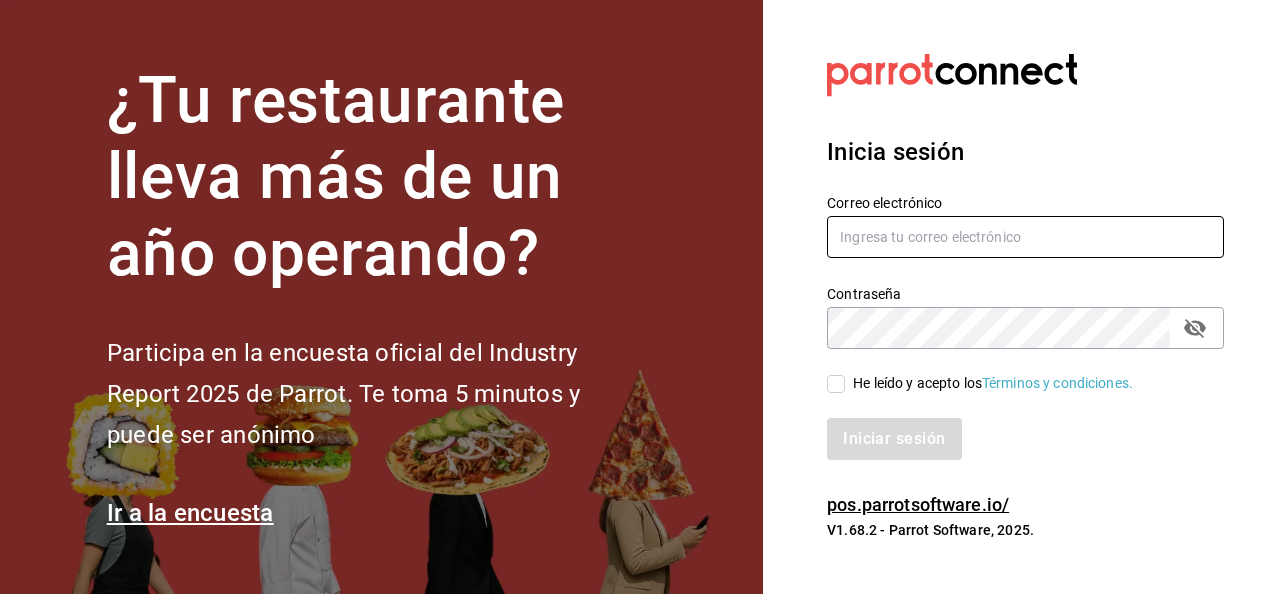 type on "sergio.cardenas@grupocosteno.com" 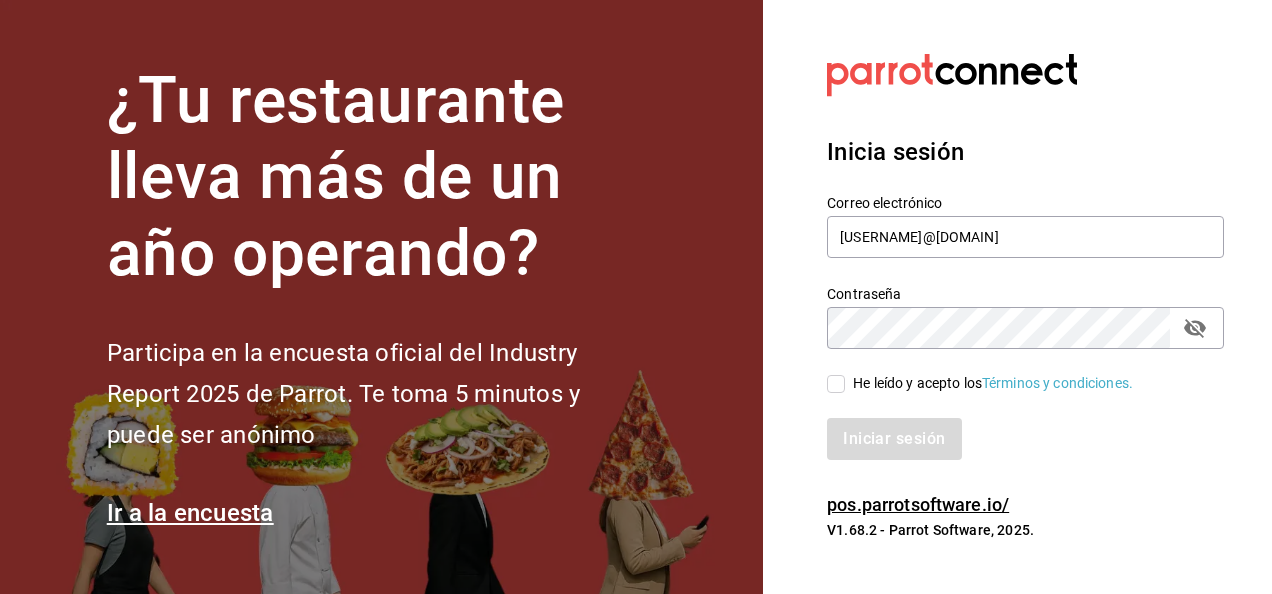 click on "He leído y acepto los  Términos y condiciones." at bounding box center [836, 384] 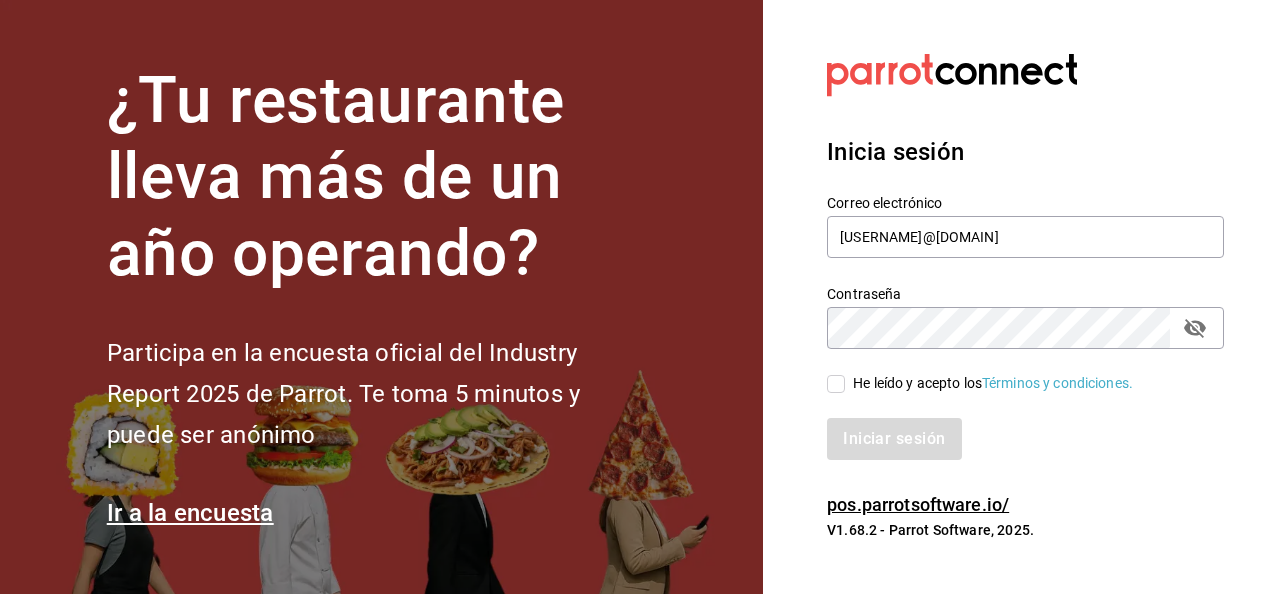 checkbox on "true" 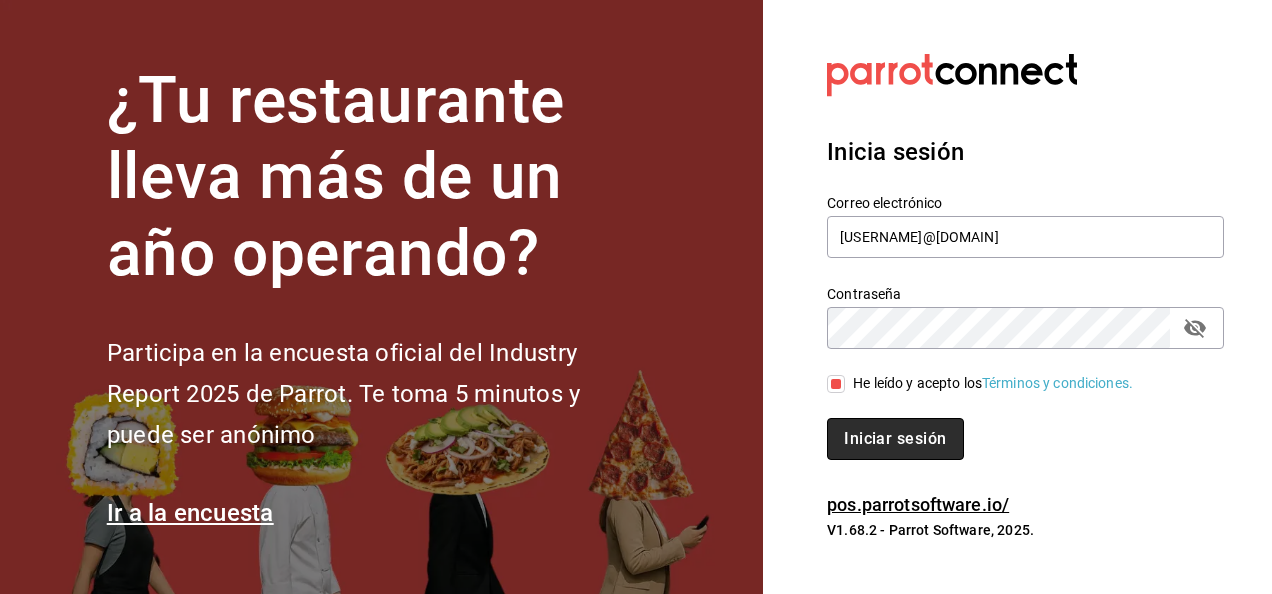click on "Iniciar sesión" at bounding box center (895, 439) 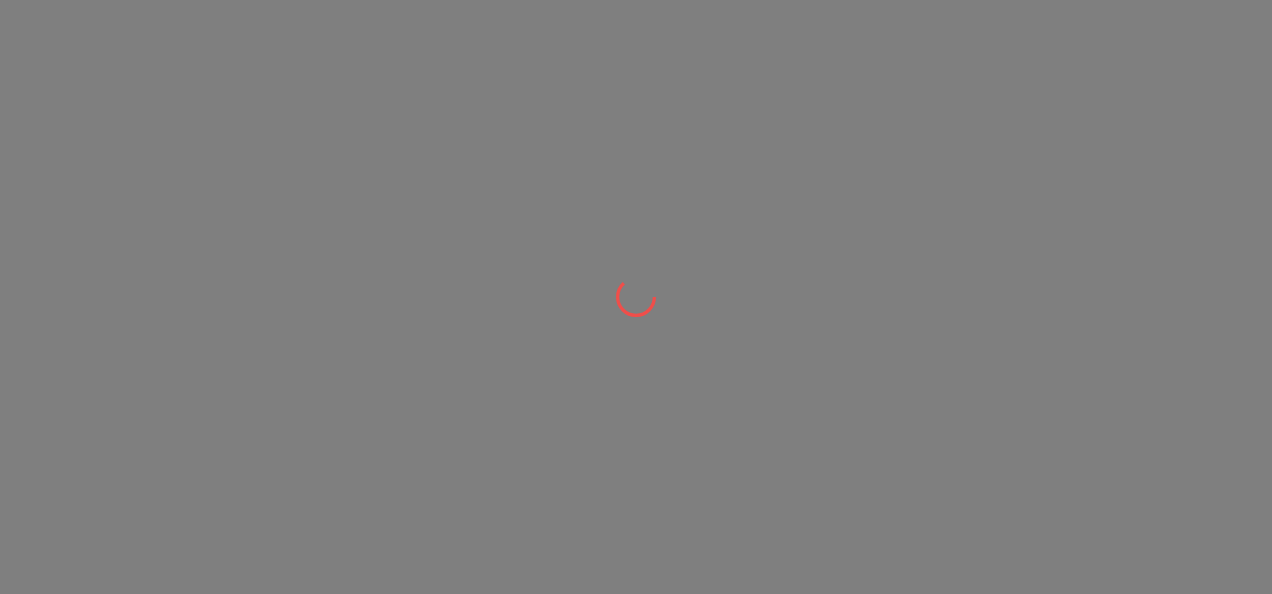 scroll, scrollTop: 0, scrollLeft: 0, axis: both 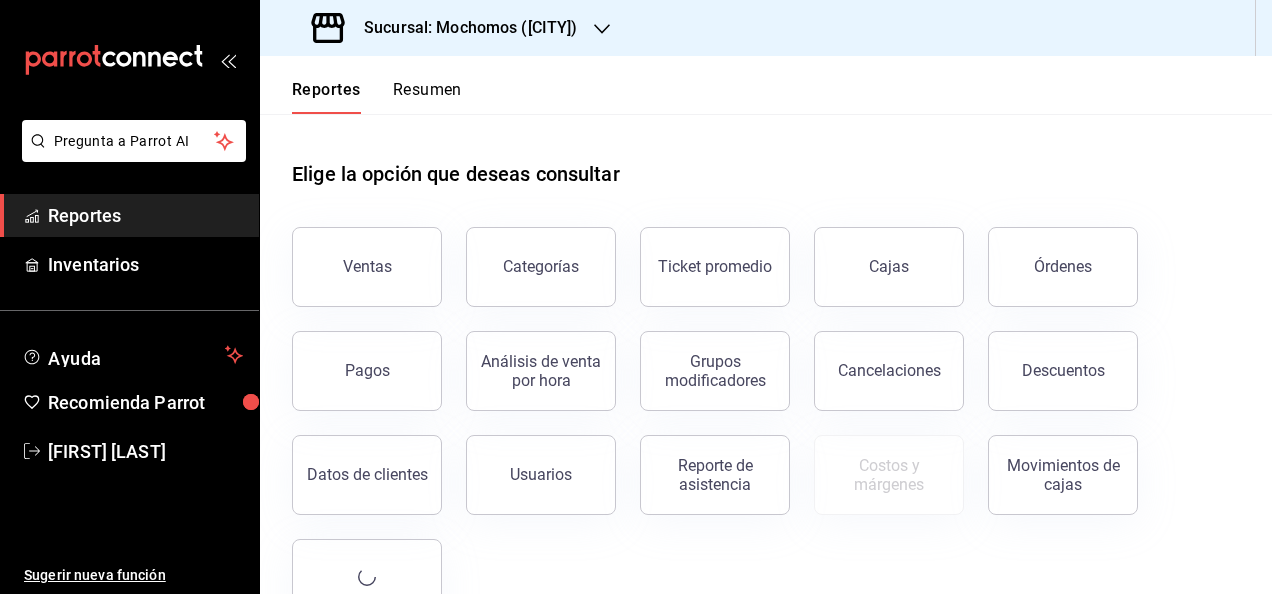 click 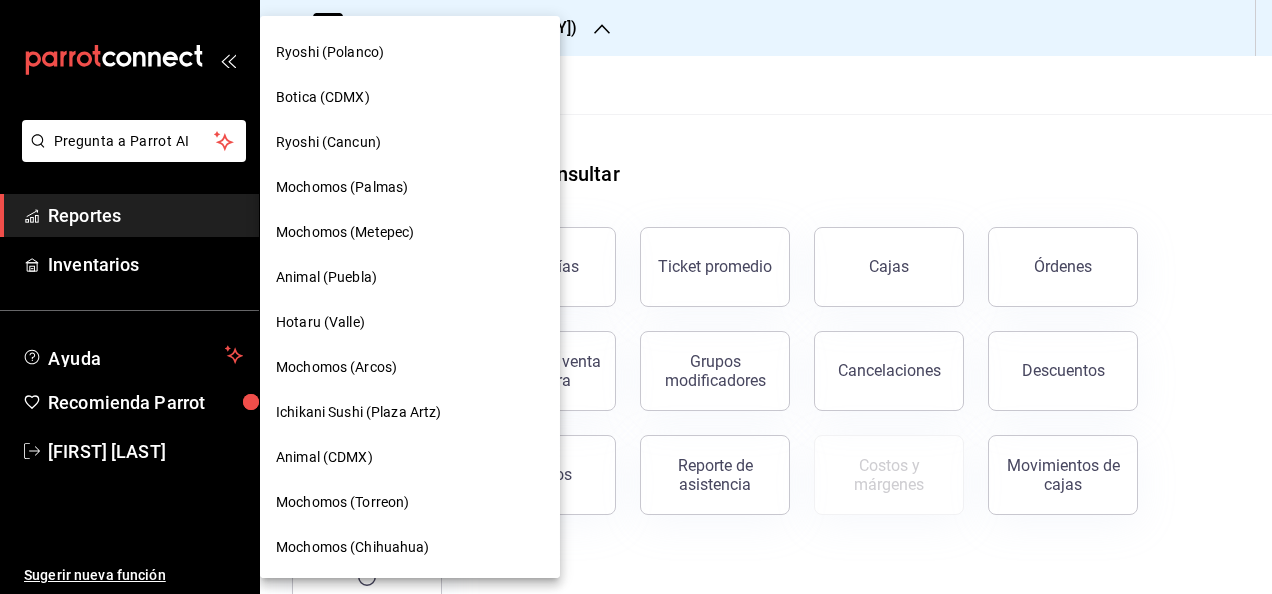 scroll, scrollTop: 300, scrollLeft: 0, axis: vertical 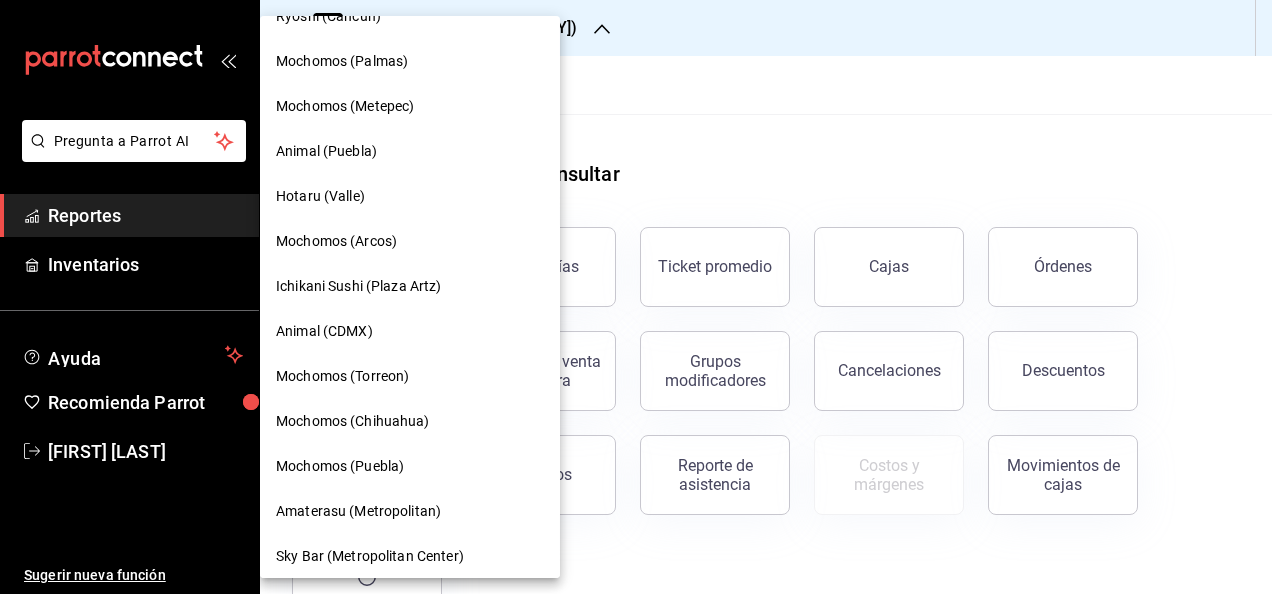click on "Hotaru (Valle)" at bounding box center [410, 196] 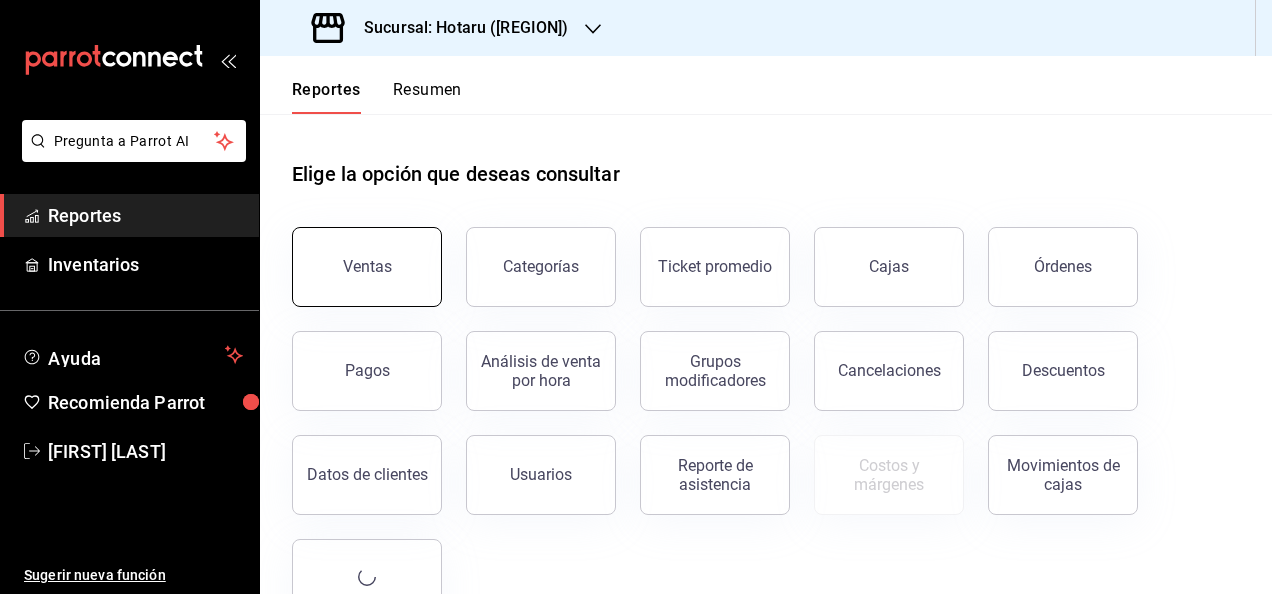 click on "Ventas" at bounding box center [367, 267] 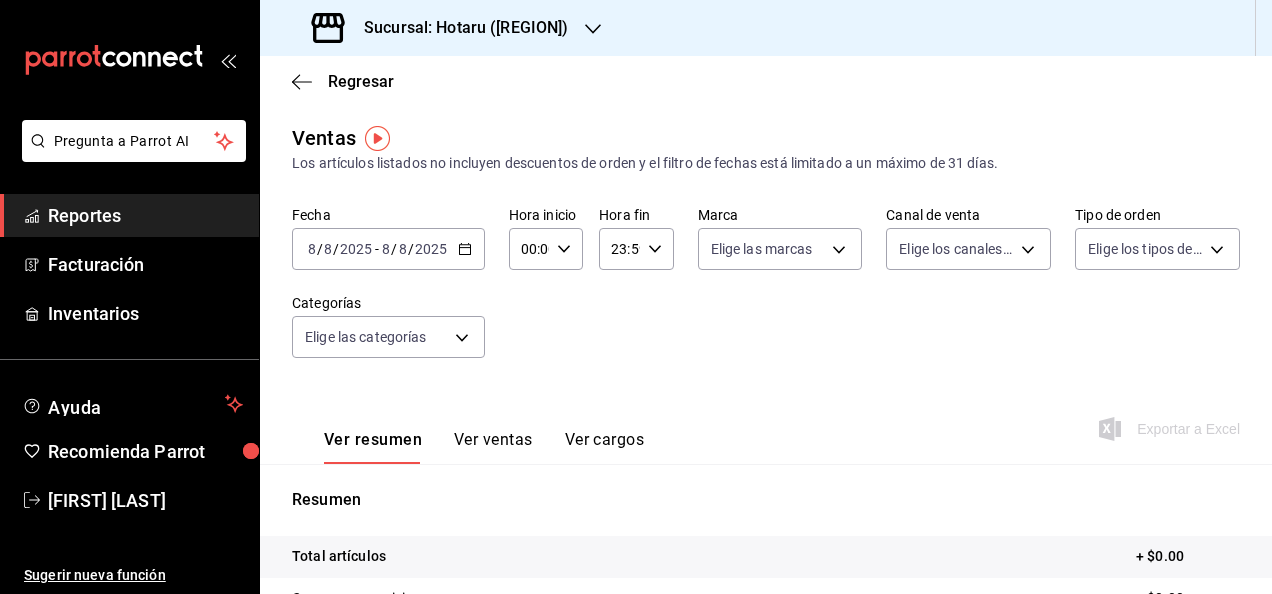 click 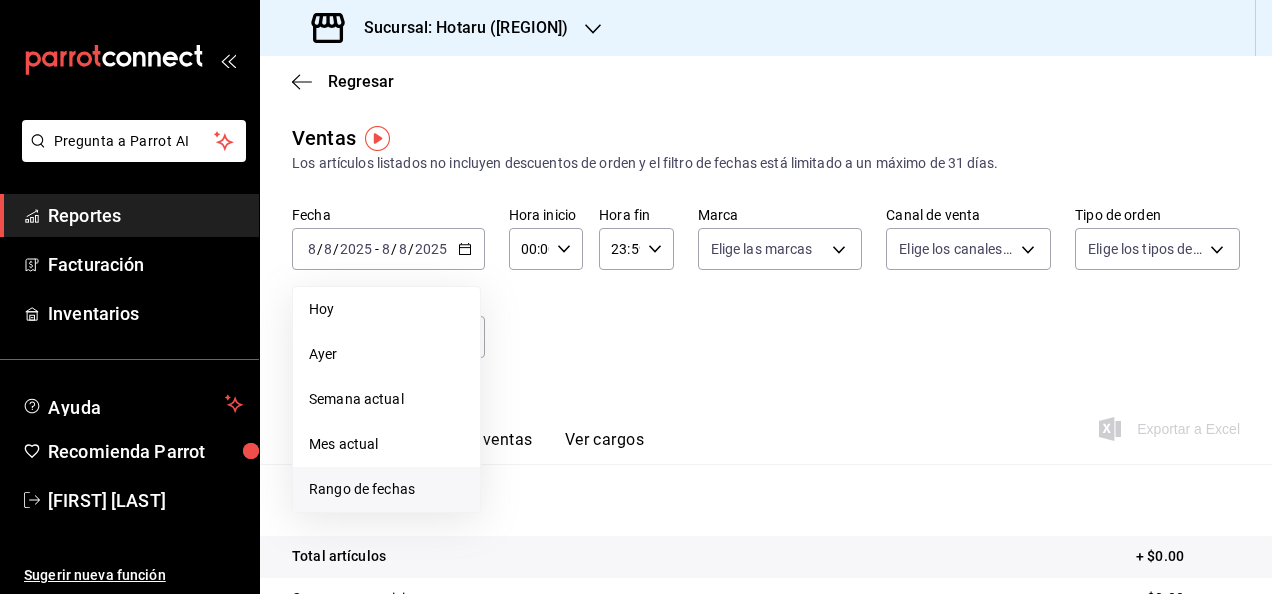 click on "Rango de fechas" at bounding box center (386, 489) 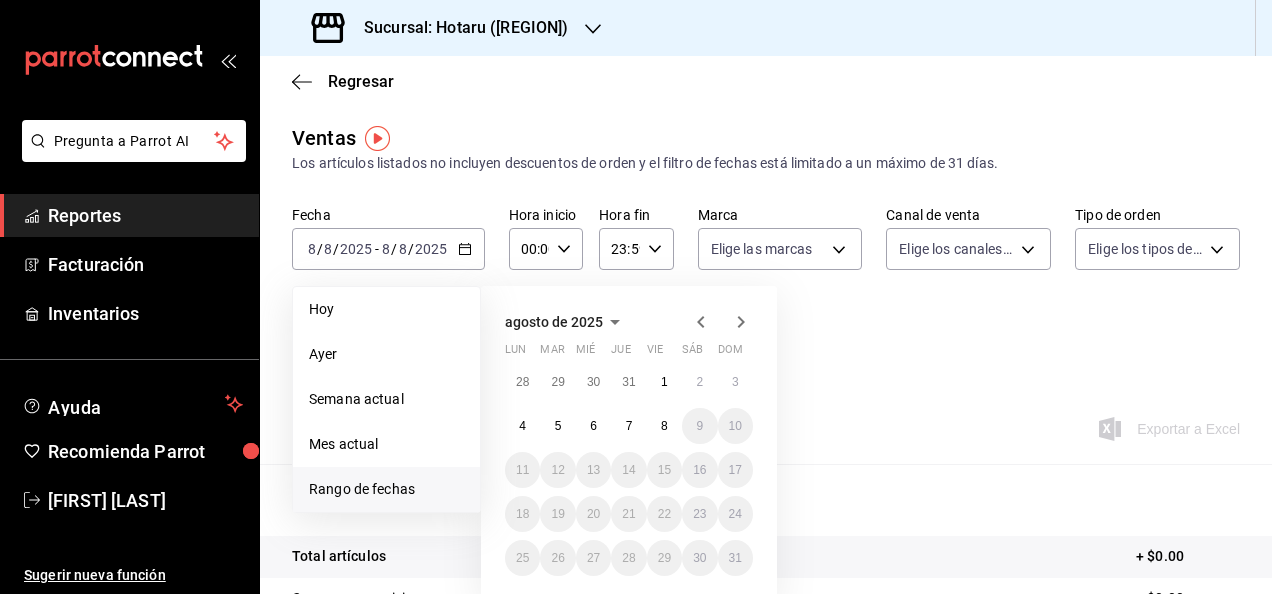 click 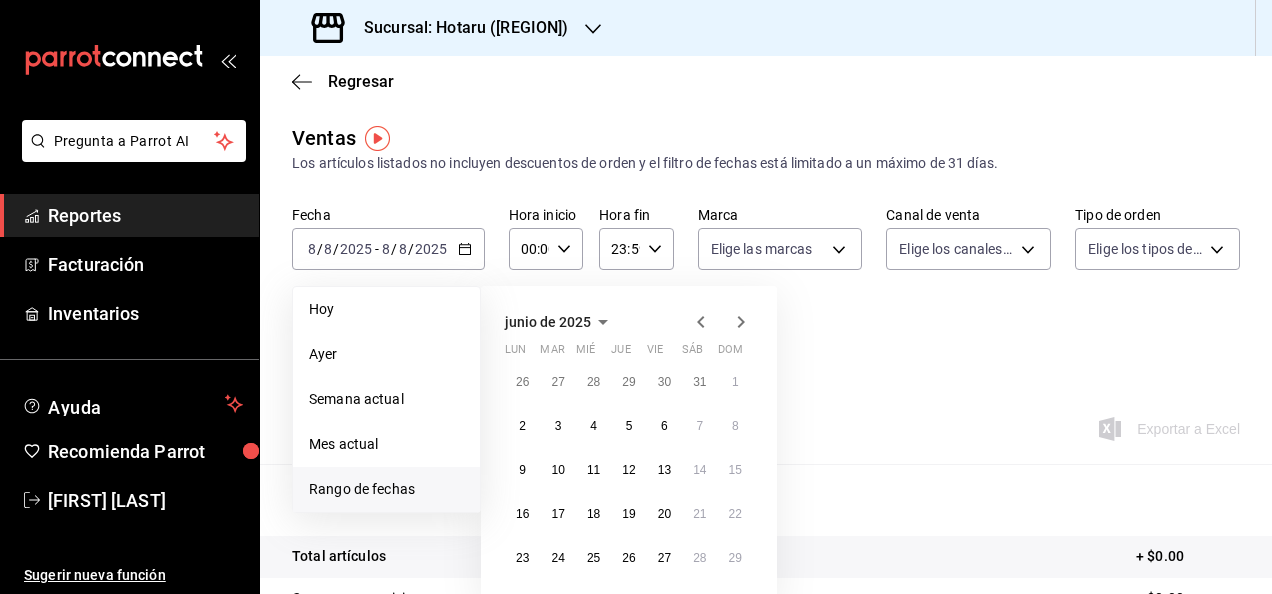 click 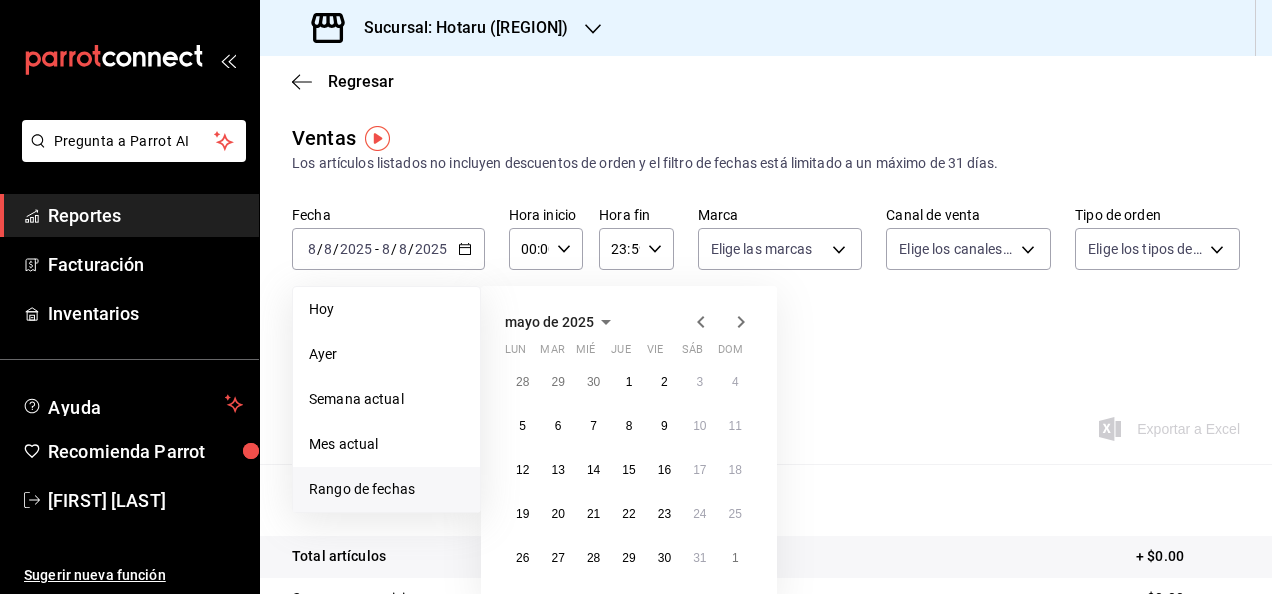 click 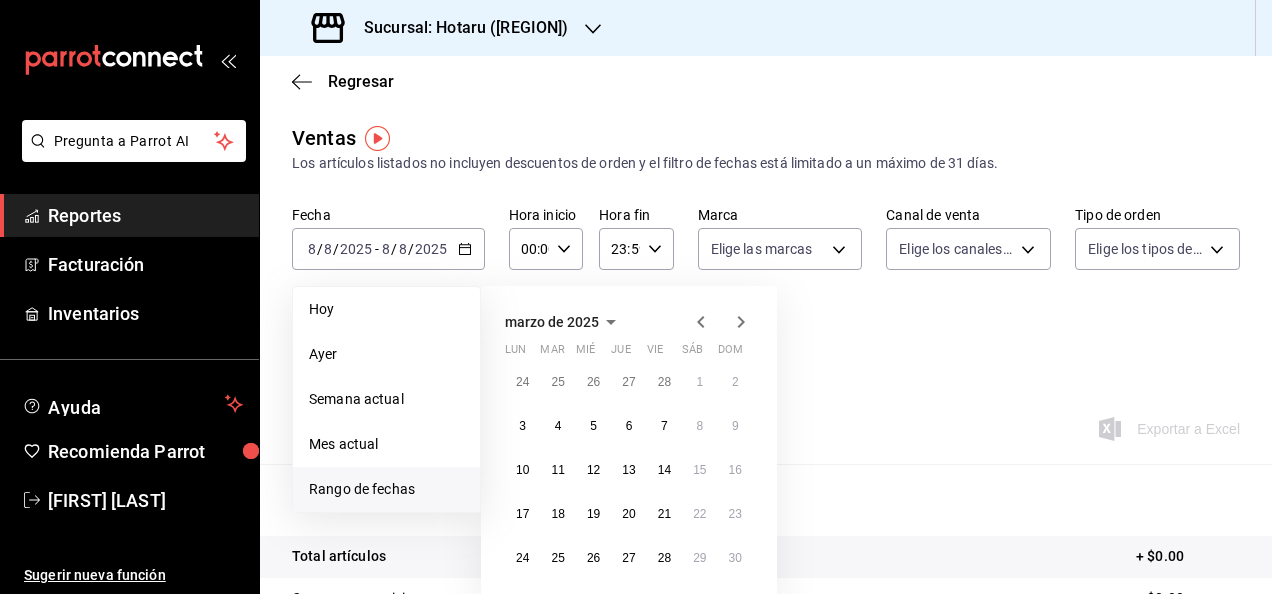 click 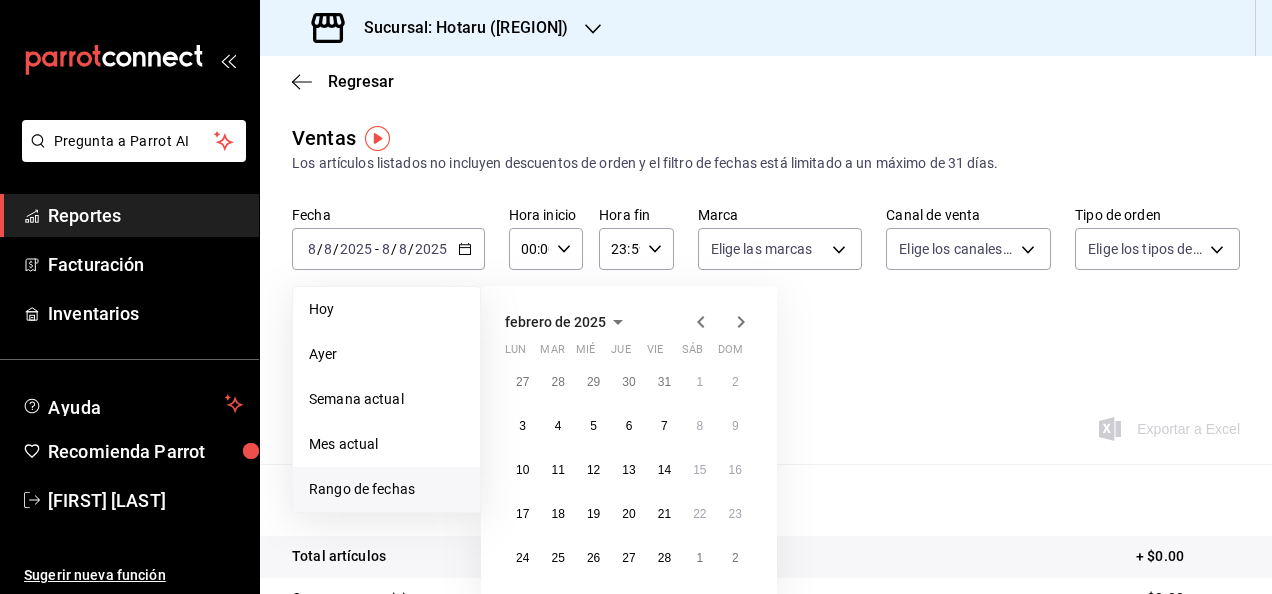 click 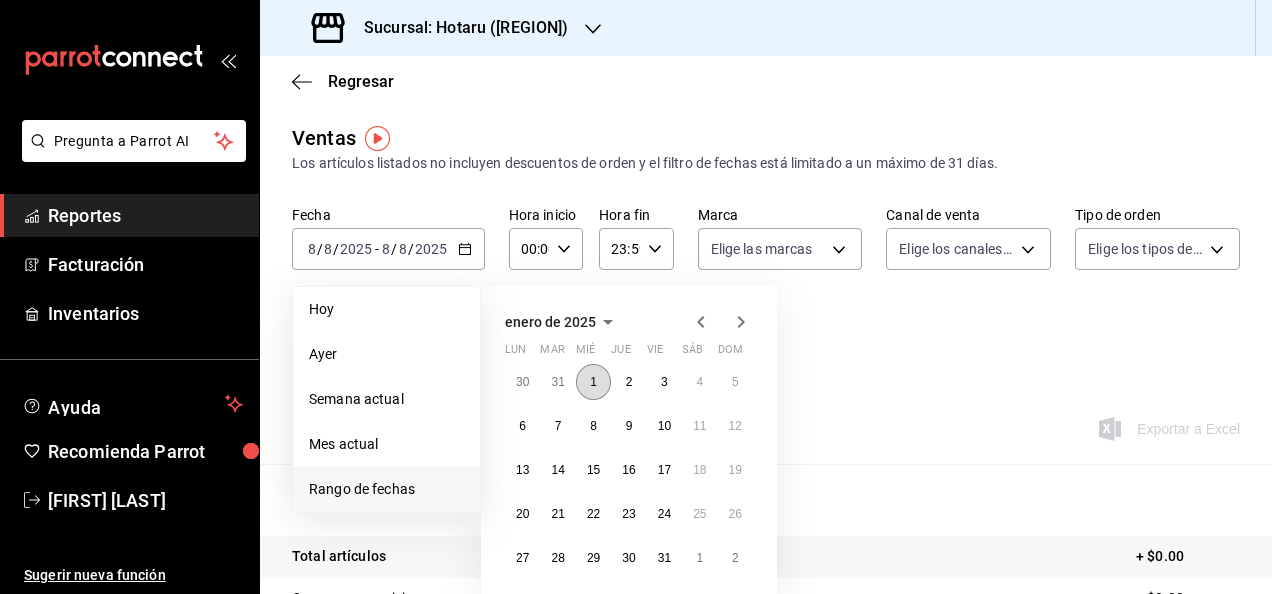 click on "1" at bounding box center [593, 382] 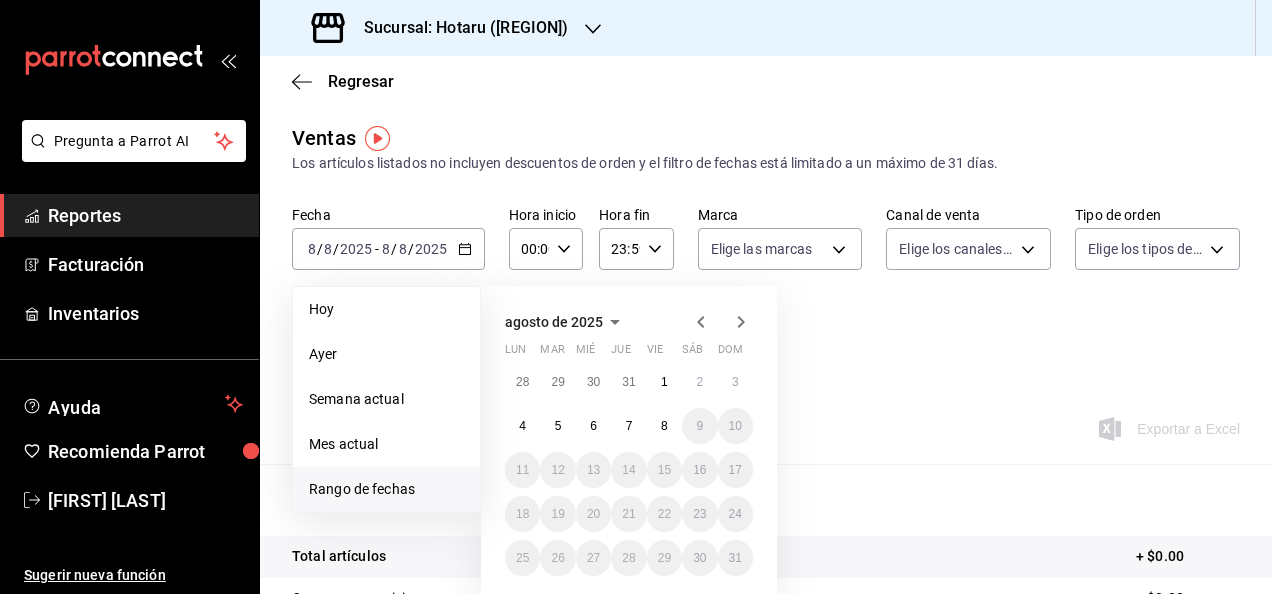 click 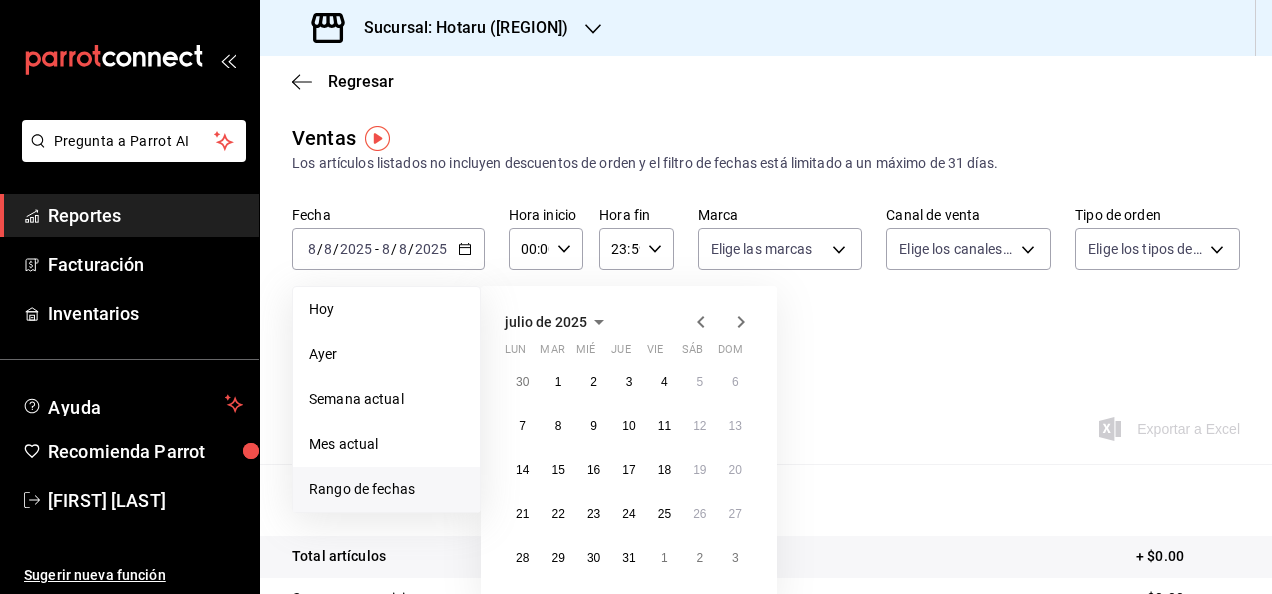 click 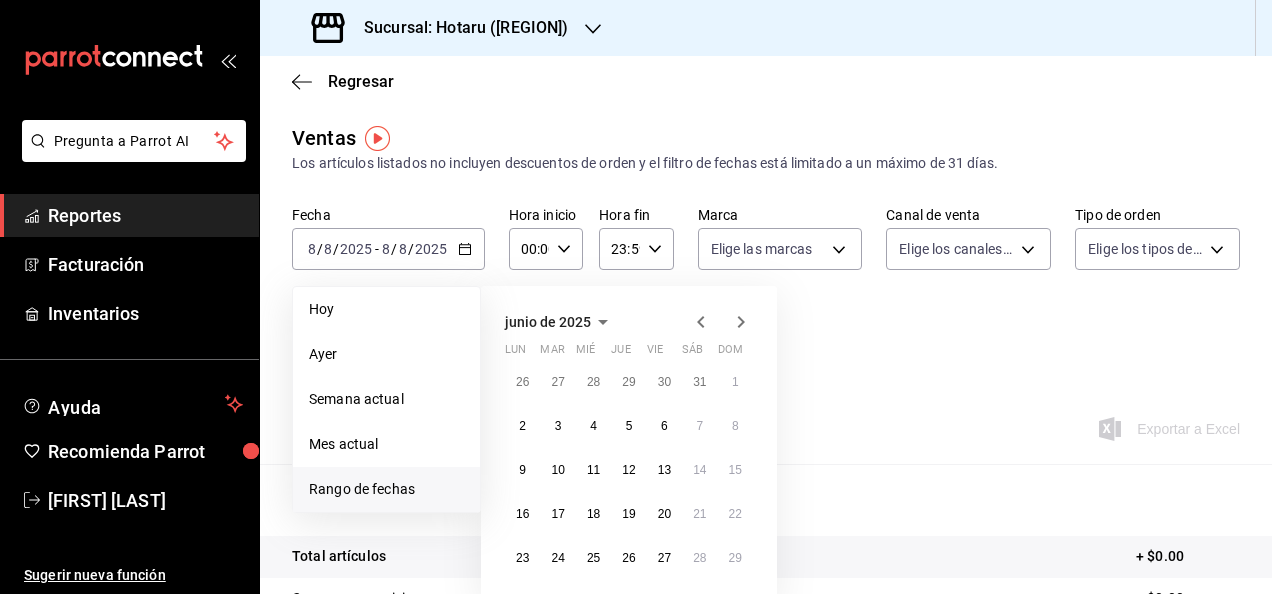 click 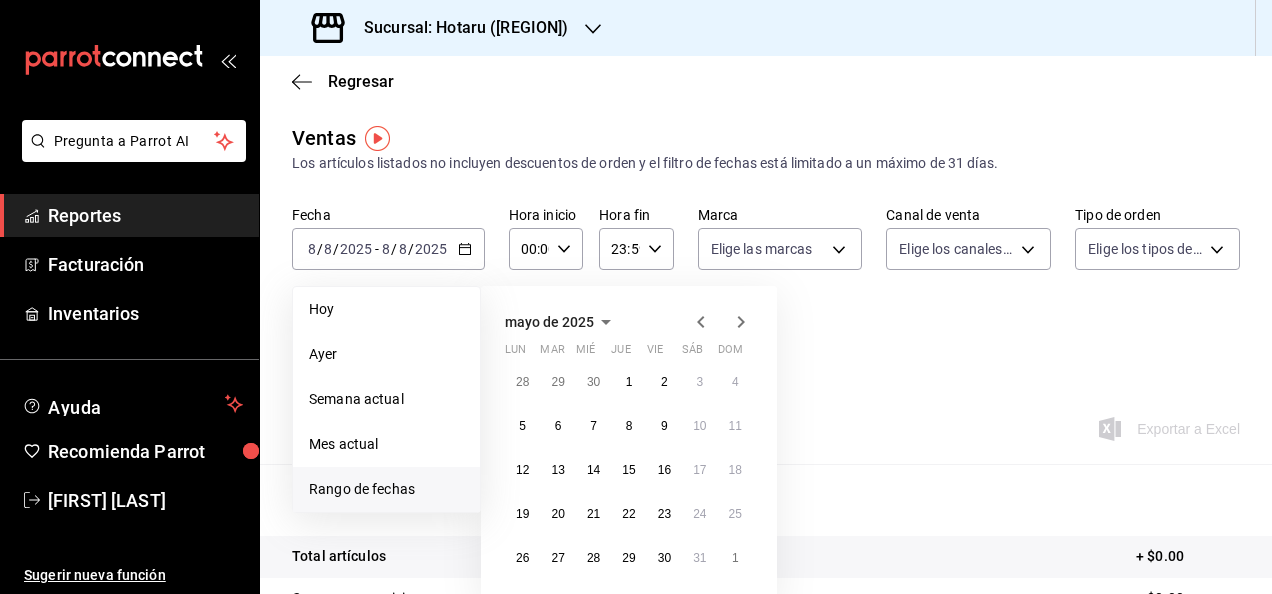 click 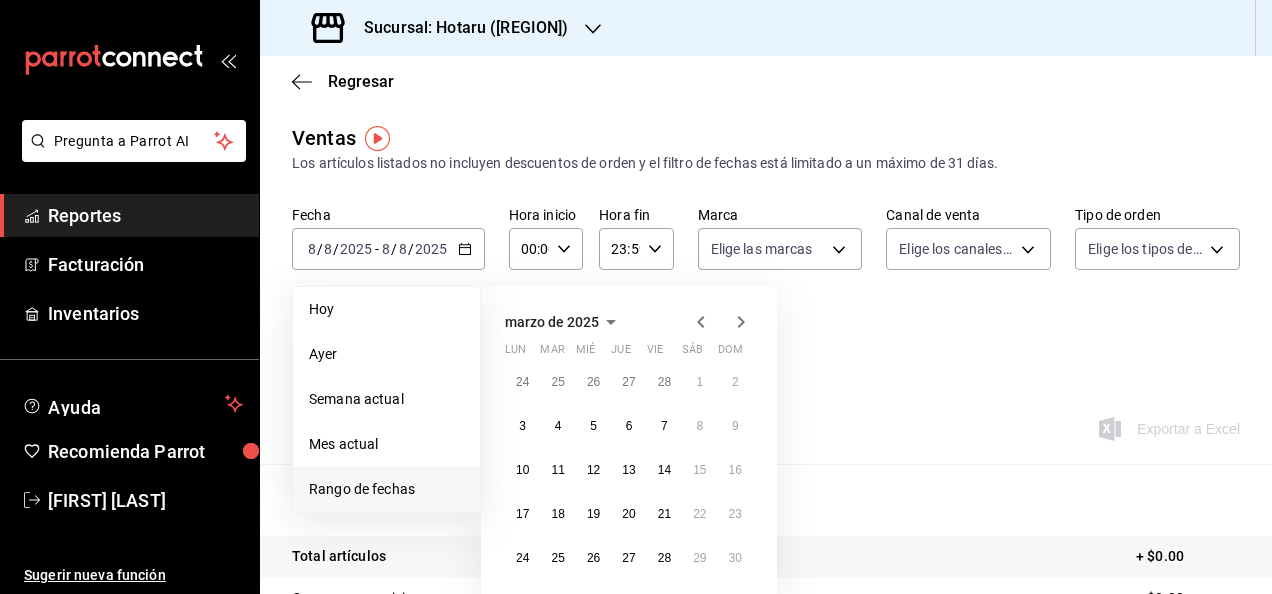 click 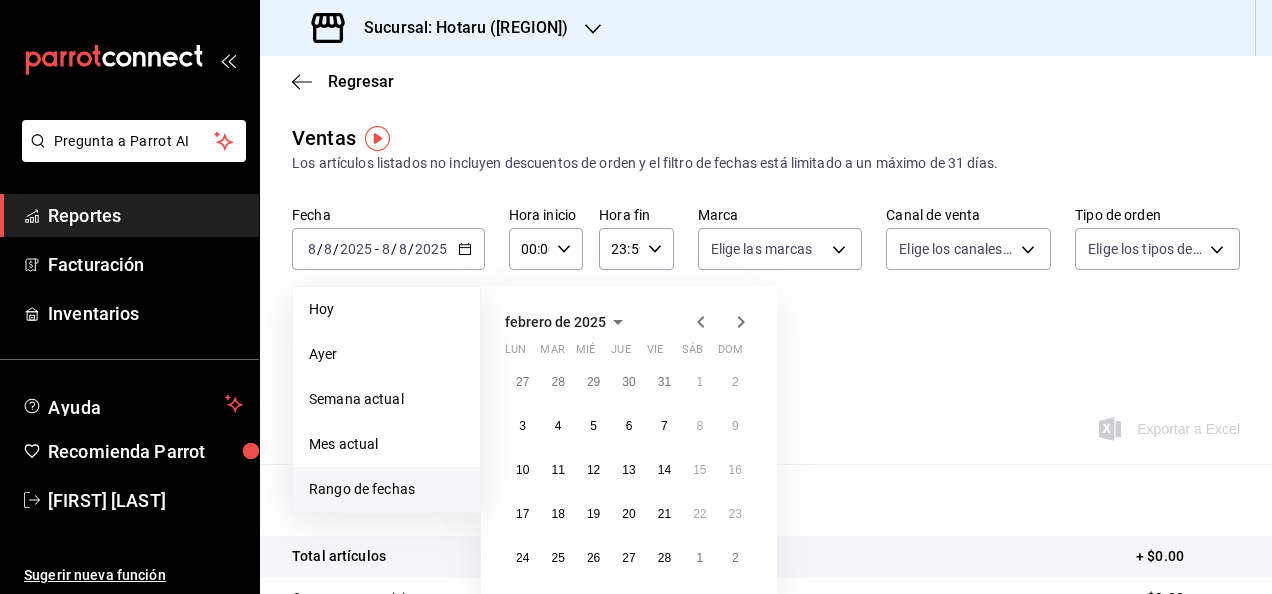 click 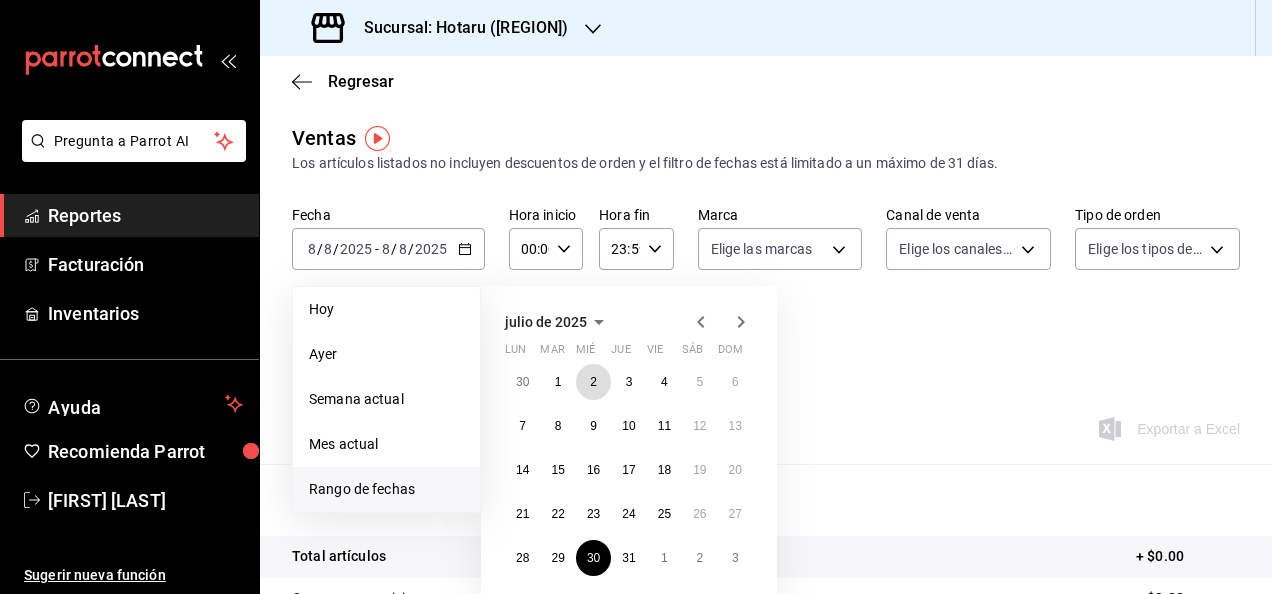 click on "2" at bounding box center (593, 382) 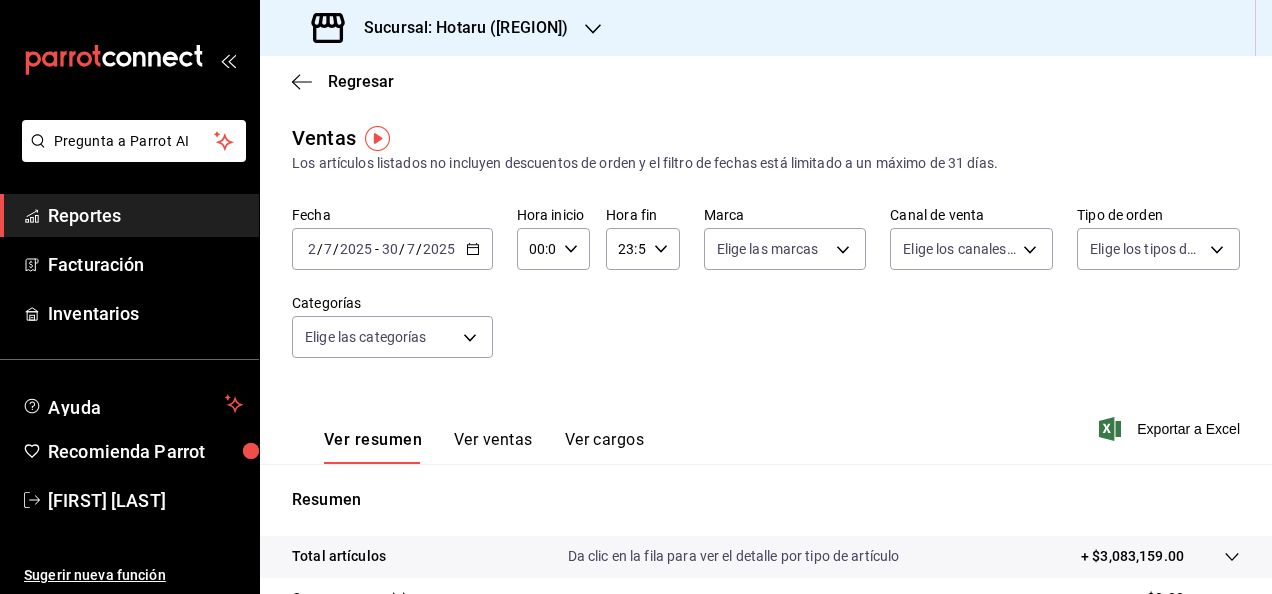 click 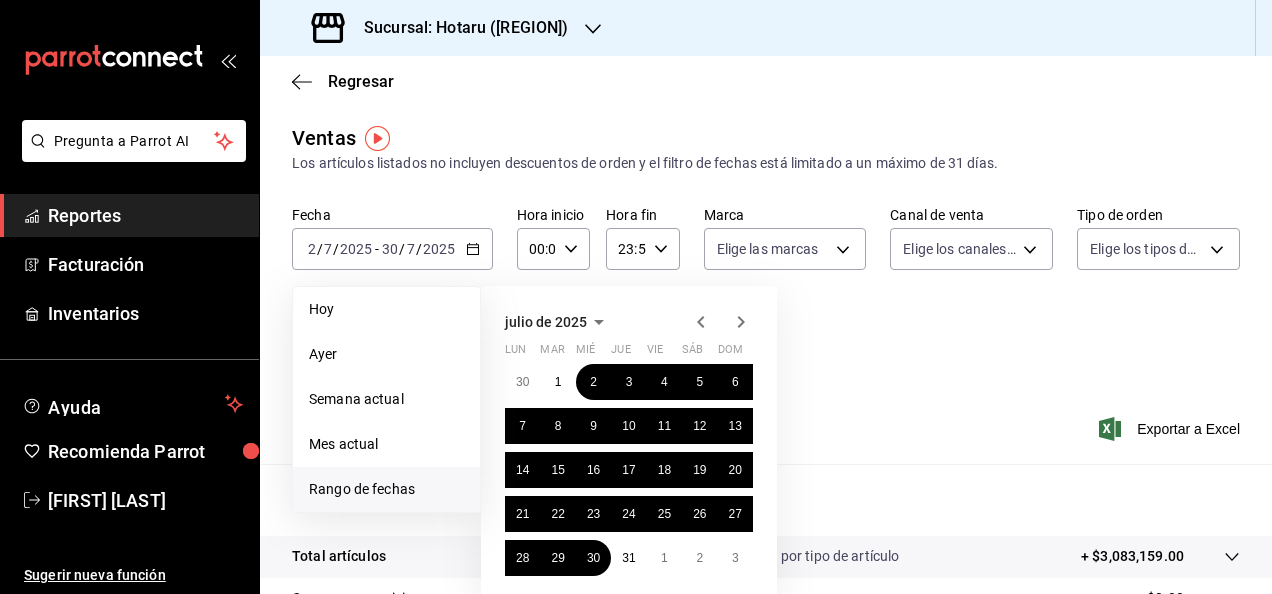 click 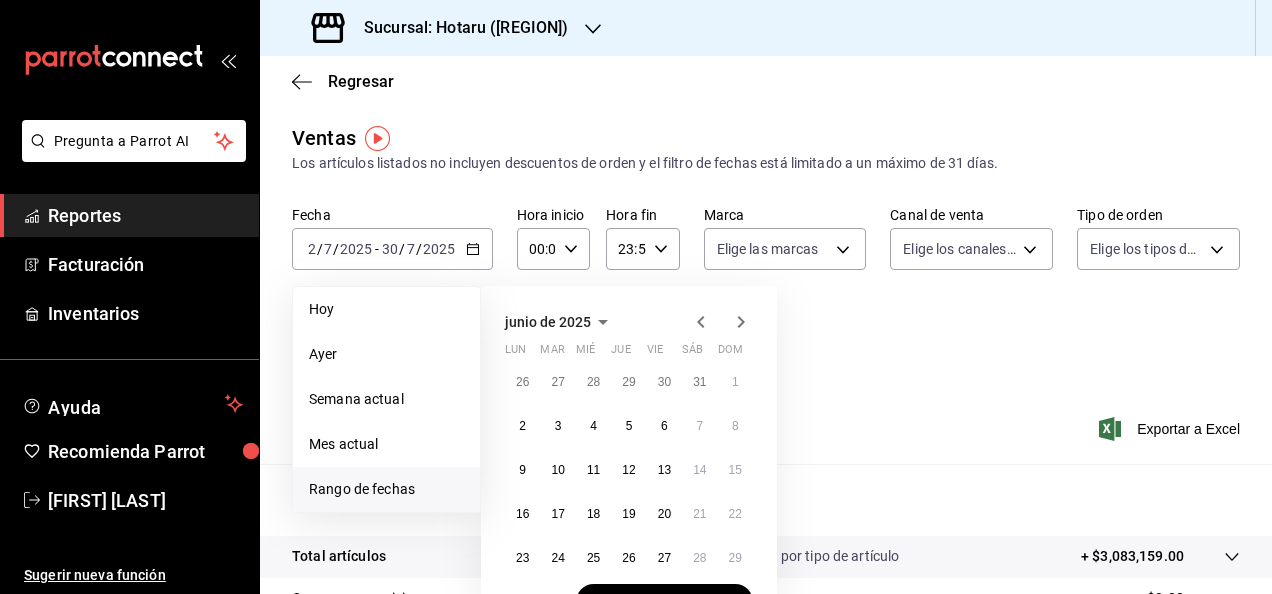 click 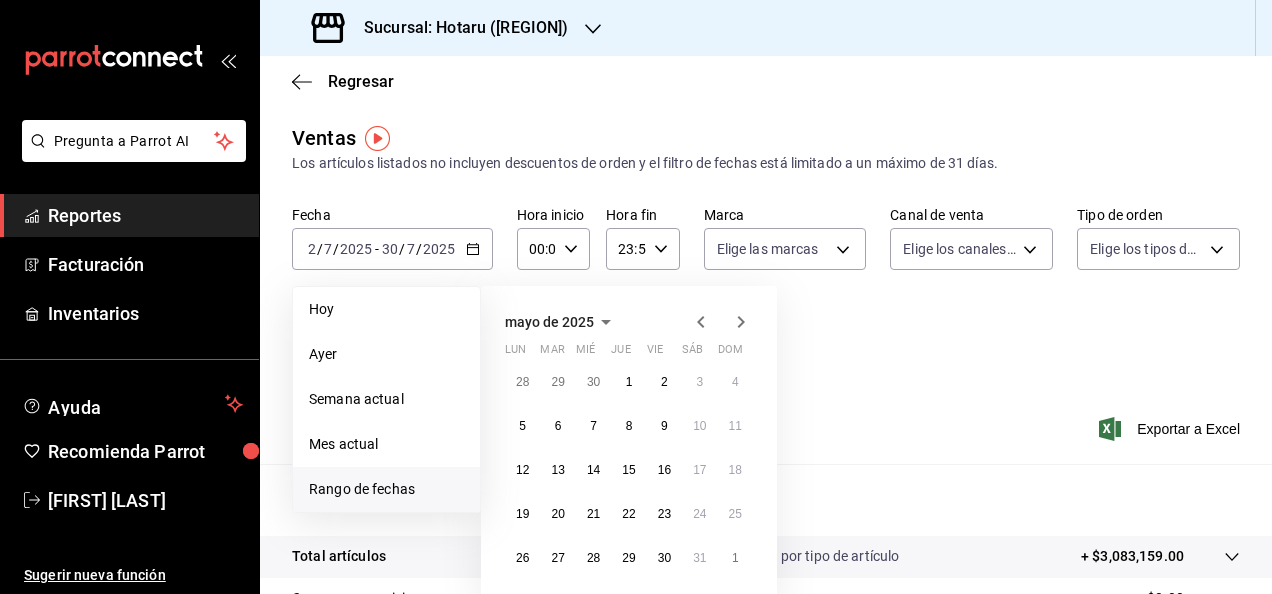 click 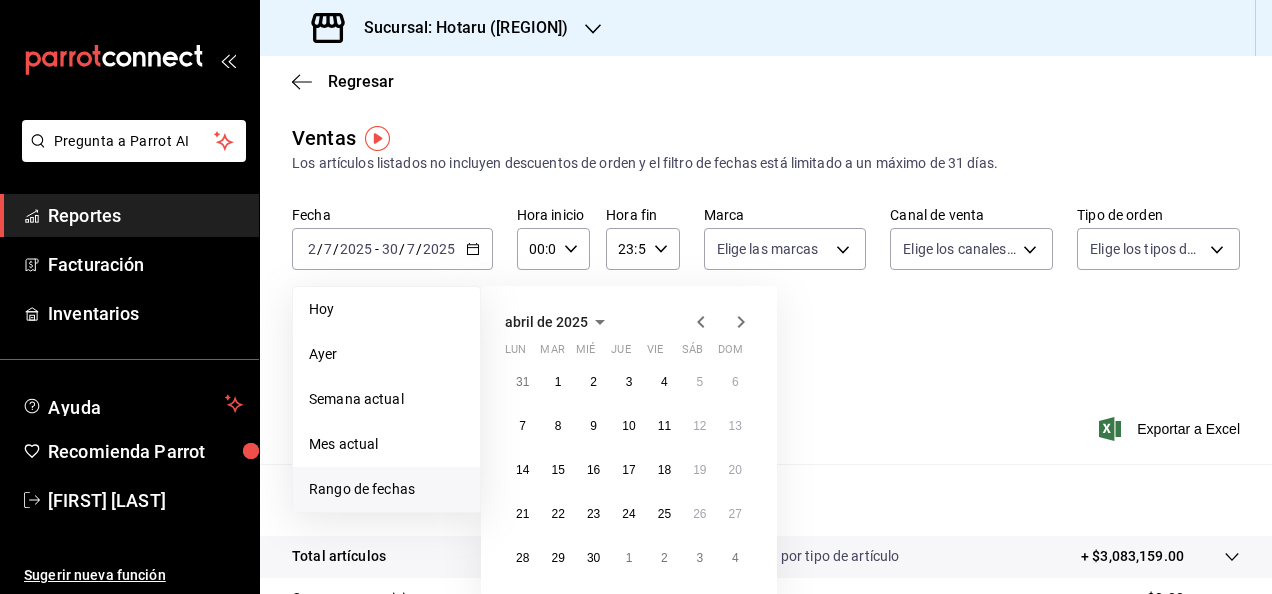 click 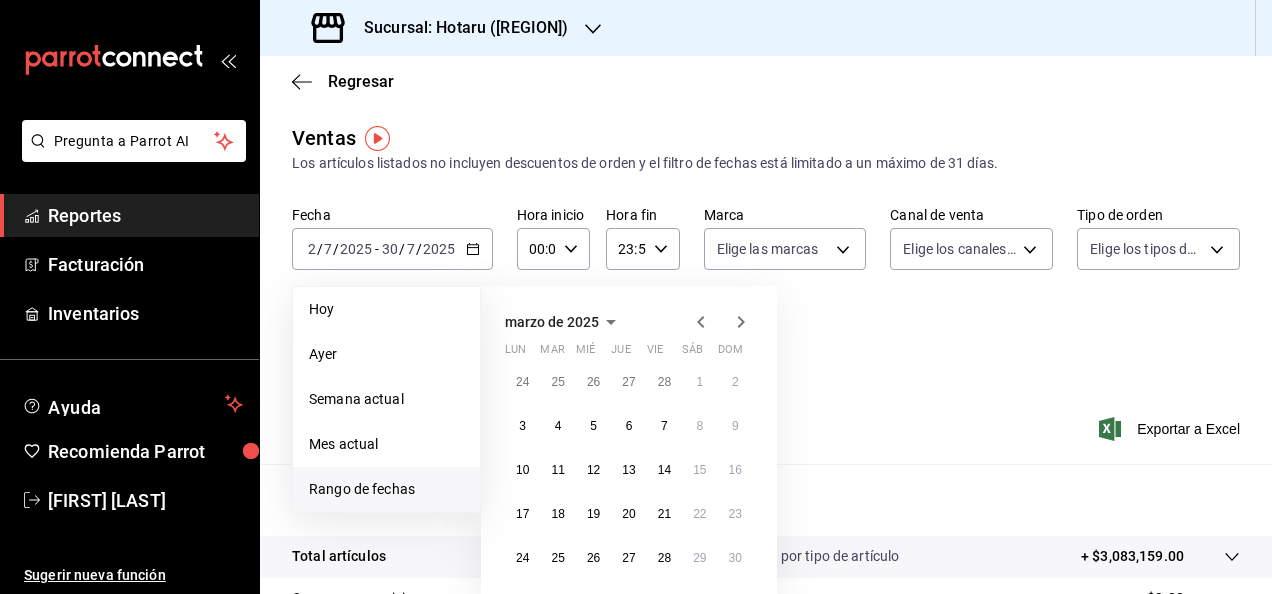 click 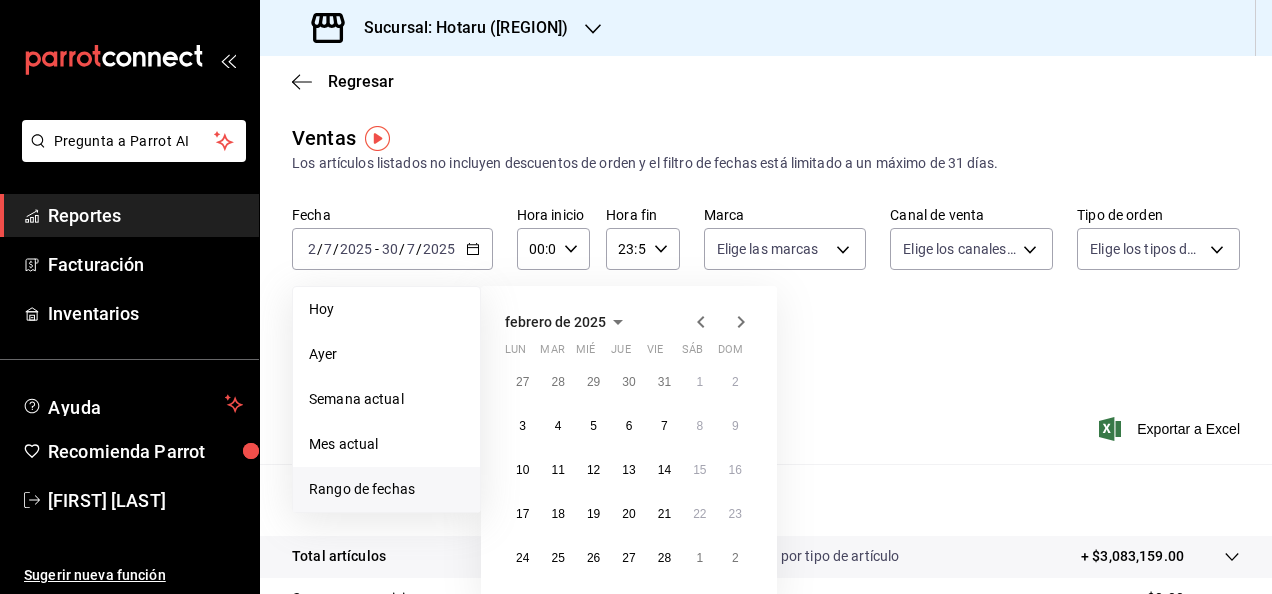 click 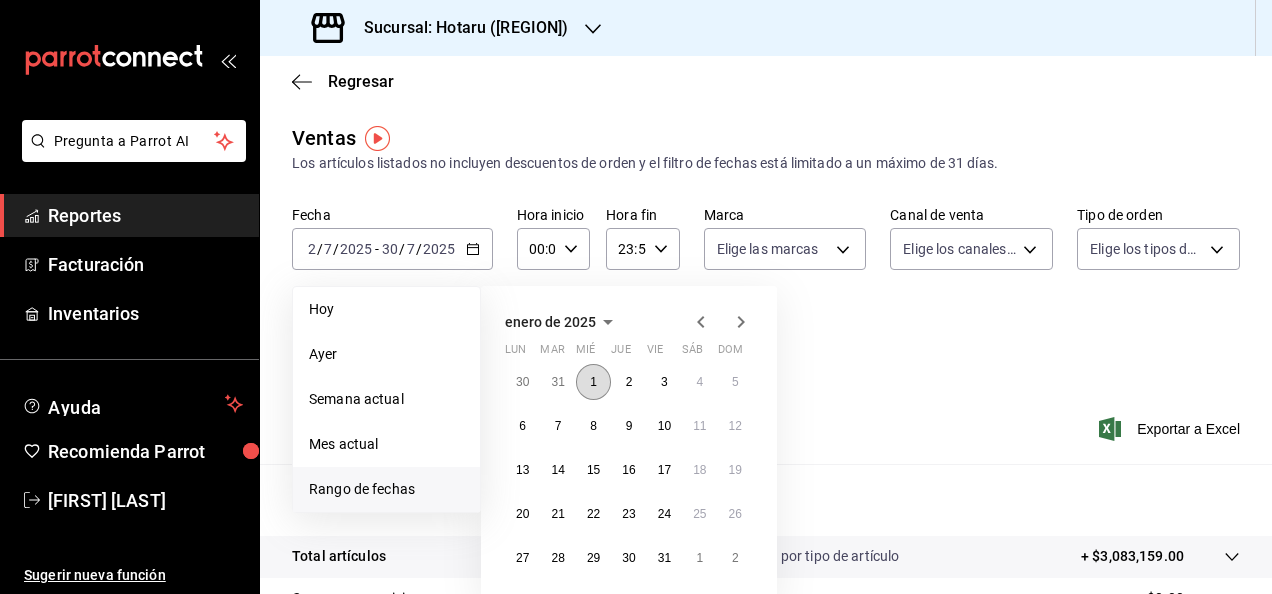 click on "1" at bounding box center [593, 382] 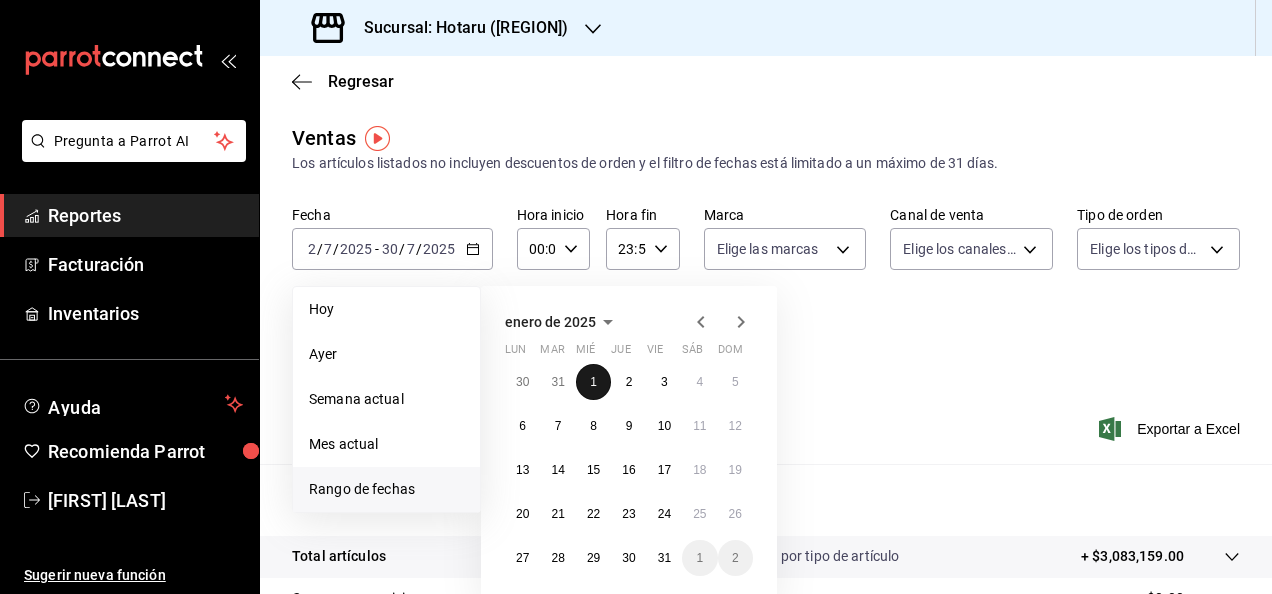 click on "1" at bounding box center (593, 382) 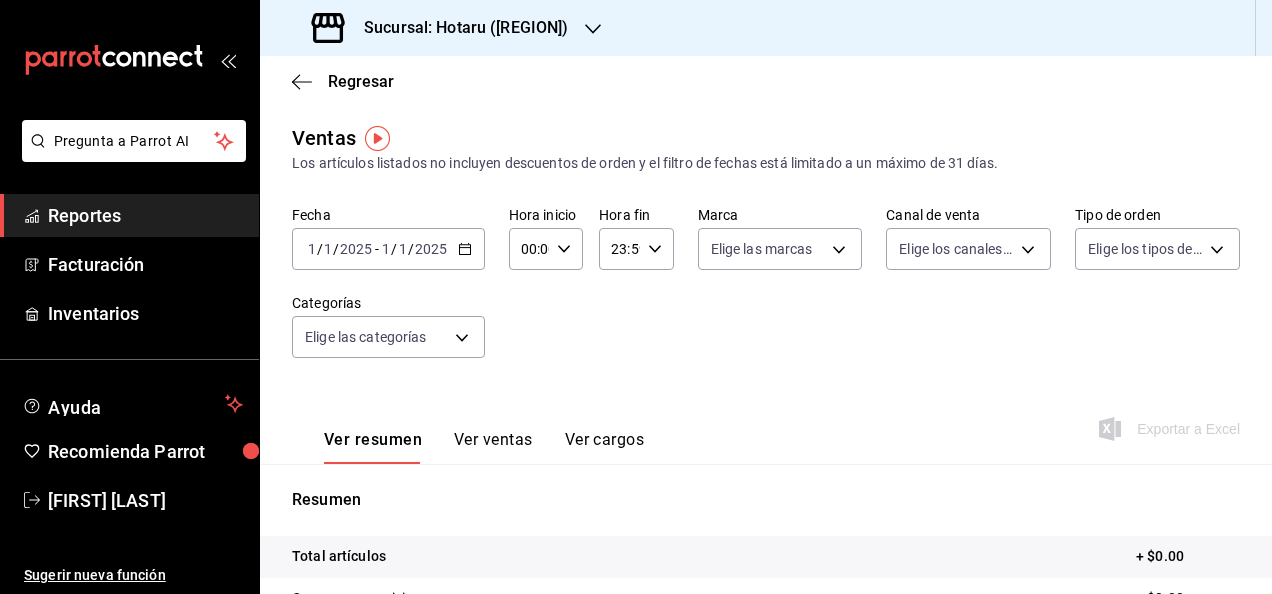 click on "1" at bounding box center [403, 249] 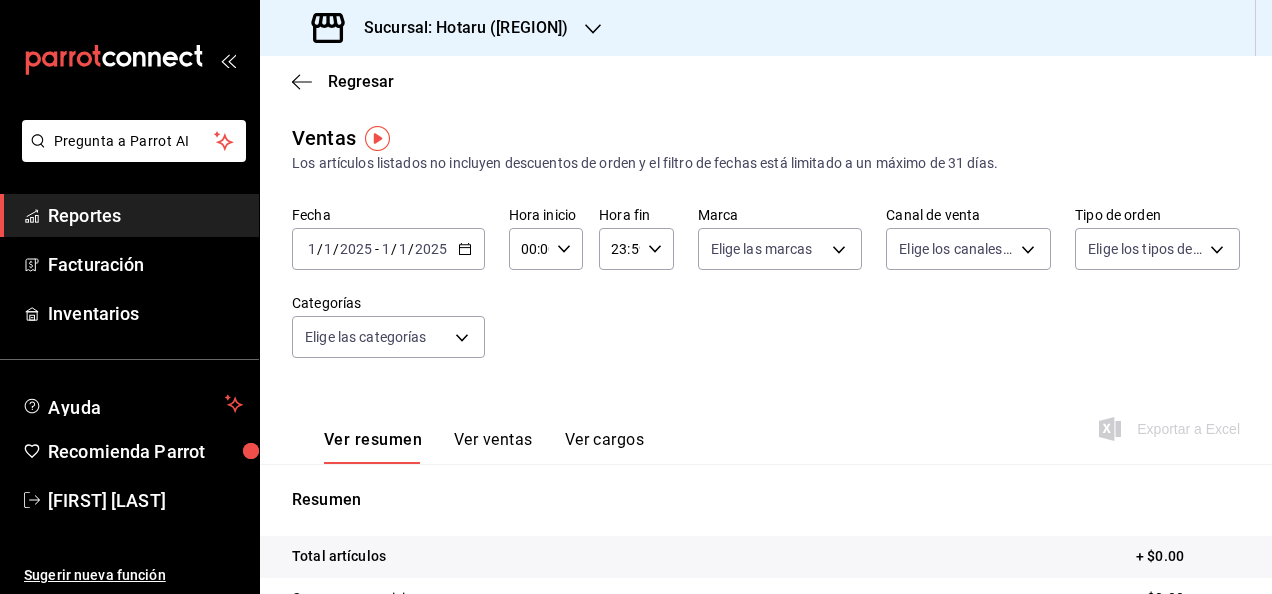 click on "1" at bounding box center (403, 249) 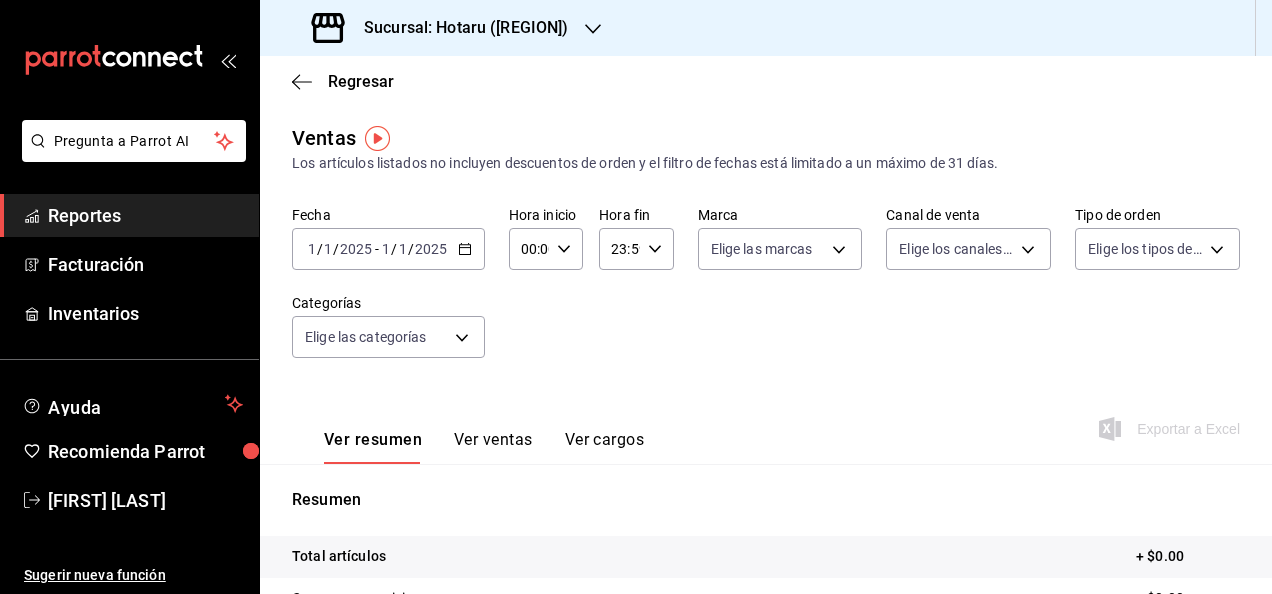 click on "1" at bounding box center (403, 249) 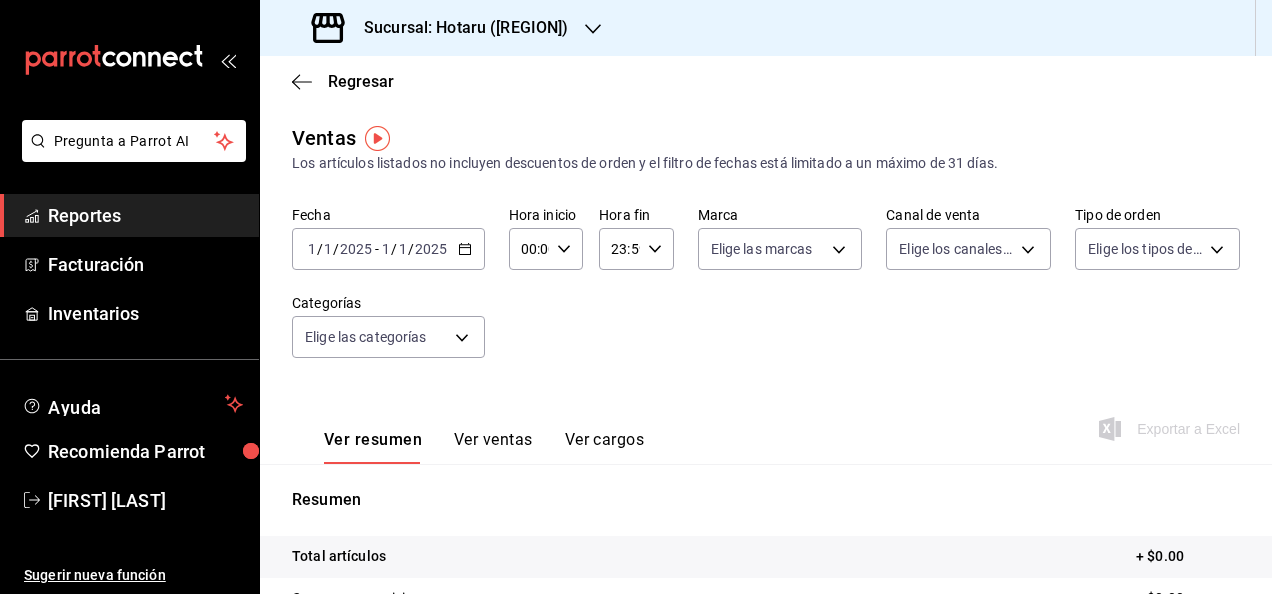 drag, startPoint x: 404, startPoint y: 247, endPoint x: 390, endPoint y: 252, distance: 14.866069 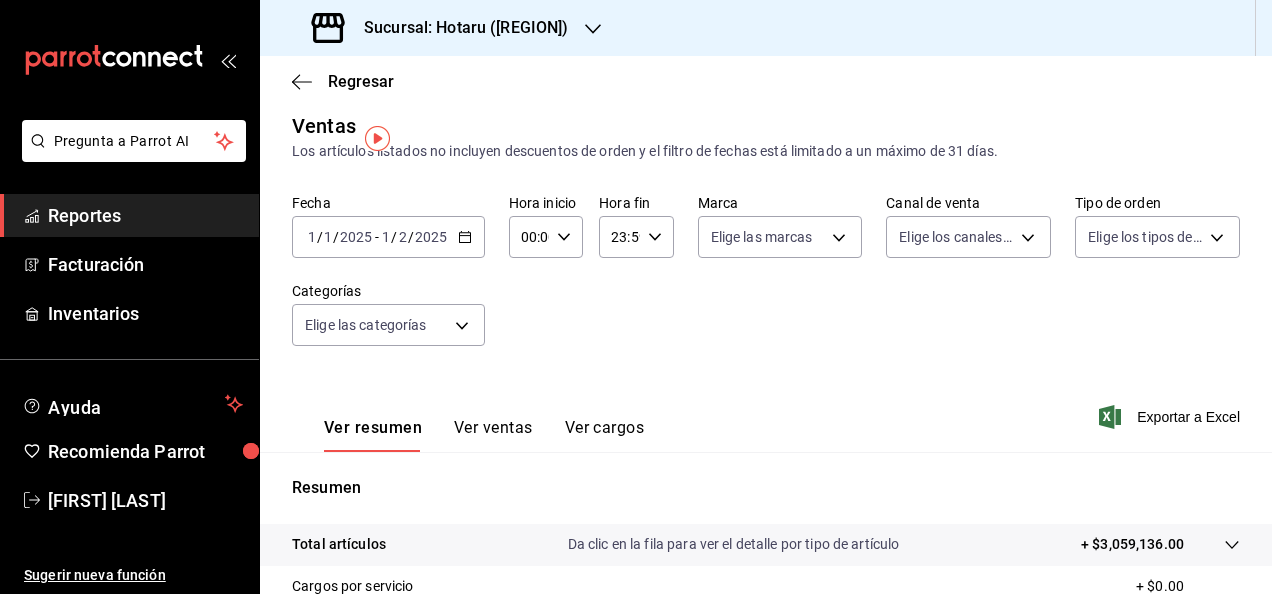 scroll, scrollTop: 0, scrollLeft: 0, axis: both 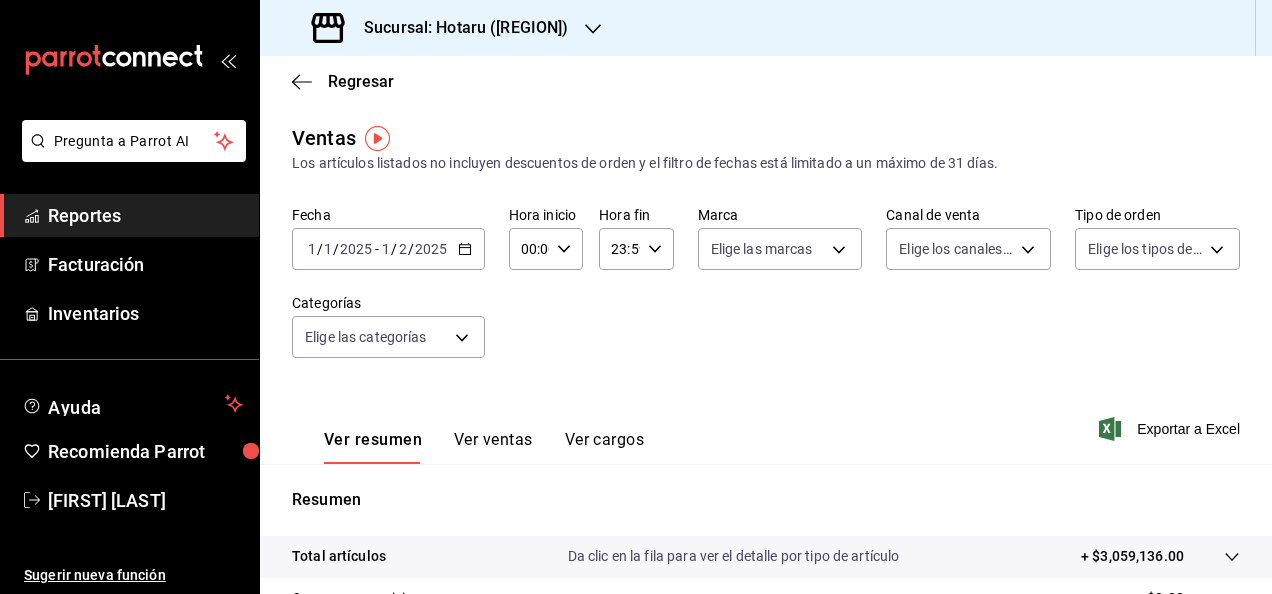 click on "00:00 Hora inicio" at bounding box center (546, 249) 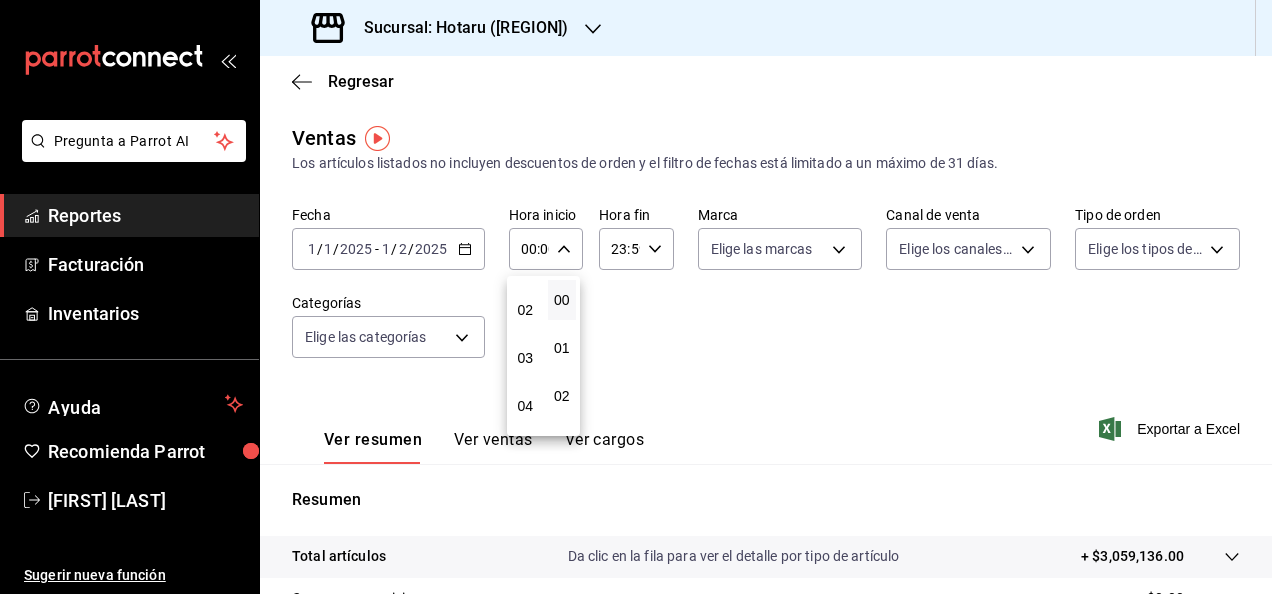 scroll, scrollTop: 200, scrollLeft: 0, axis: vertical 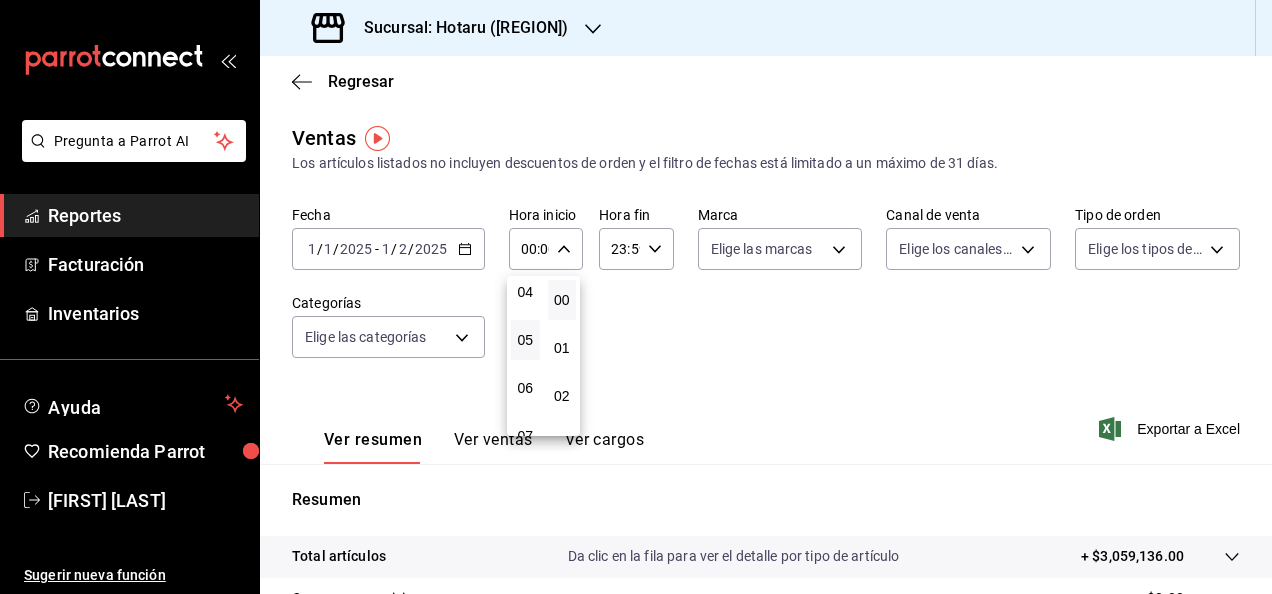 click on "05" at bounding box center [525, 340] 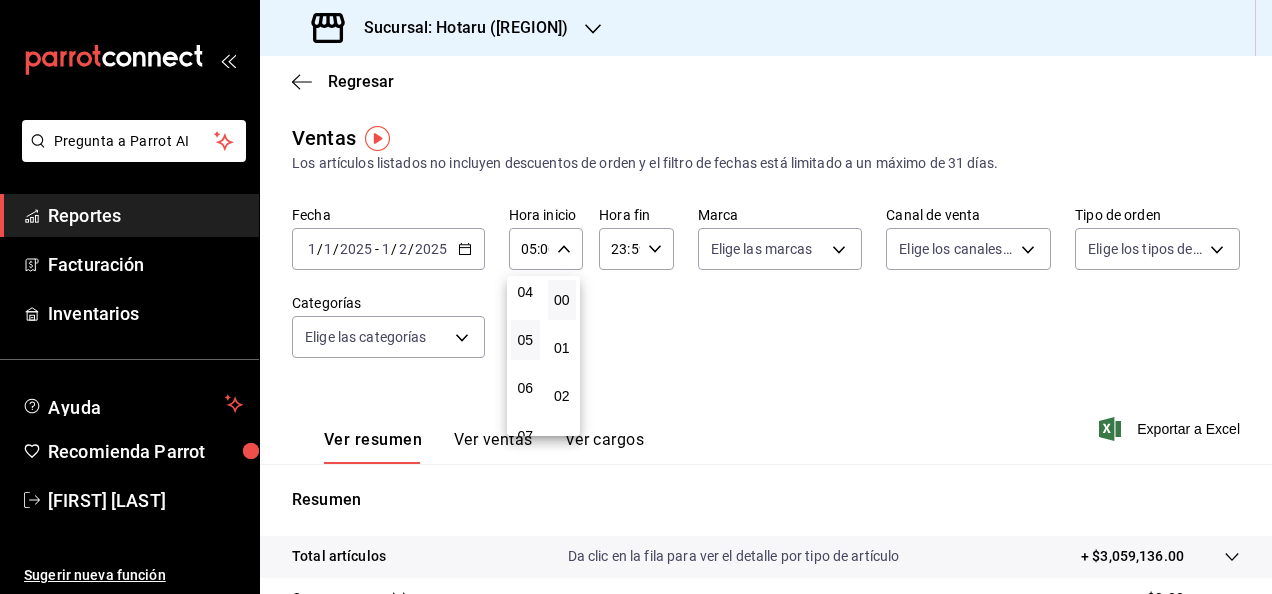 click at bounding box center [636, 297] 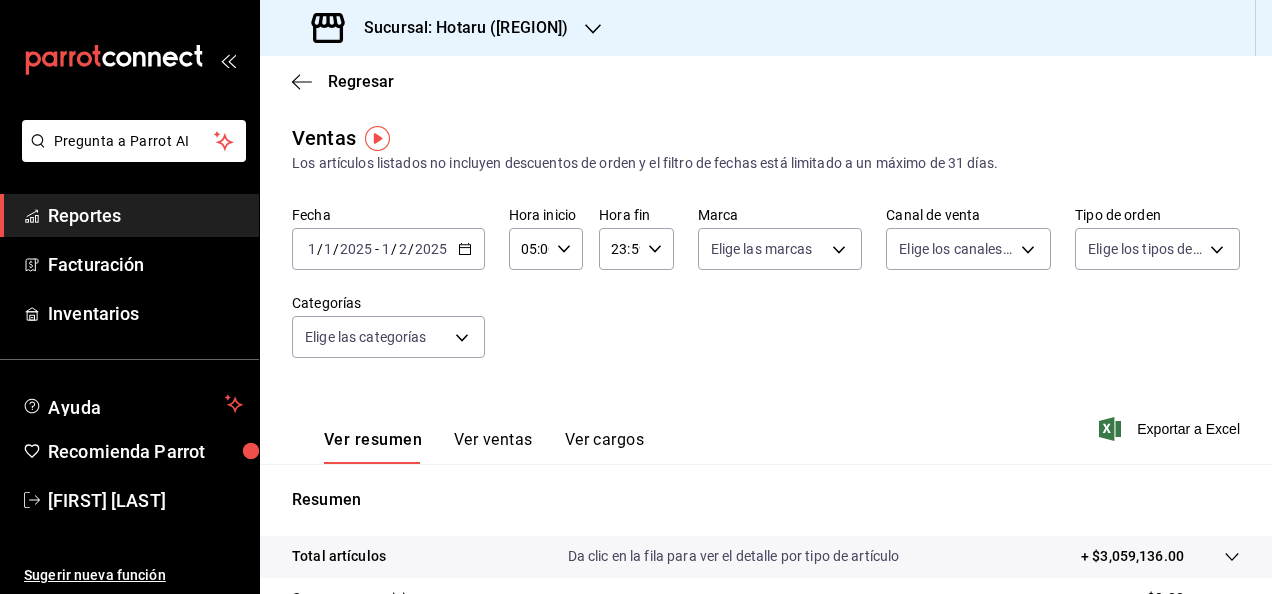 click 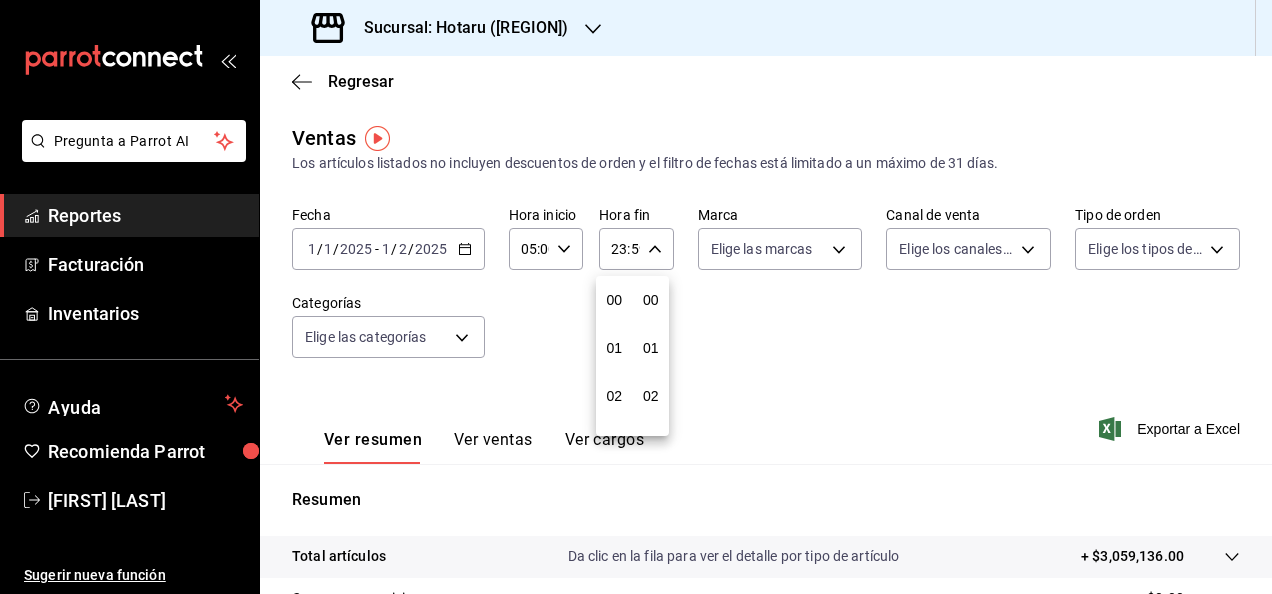 scroll, scrollTop: 992, scrollLeft: 0, axis: vertical 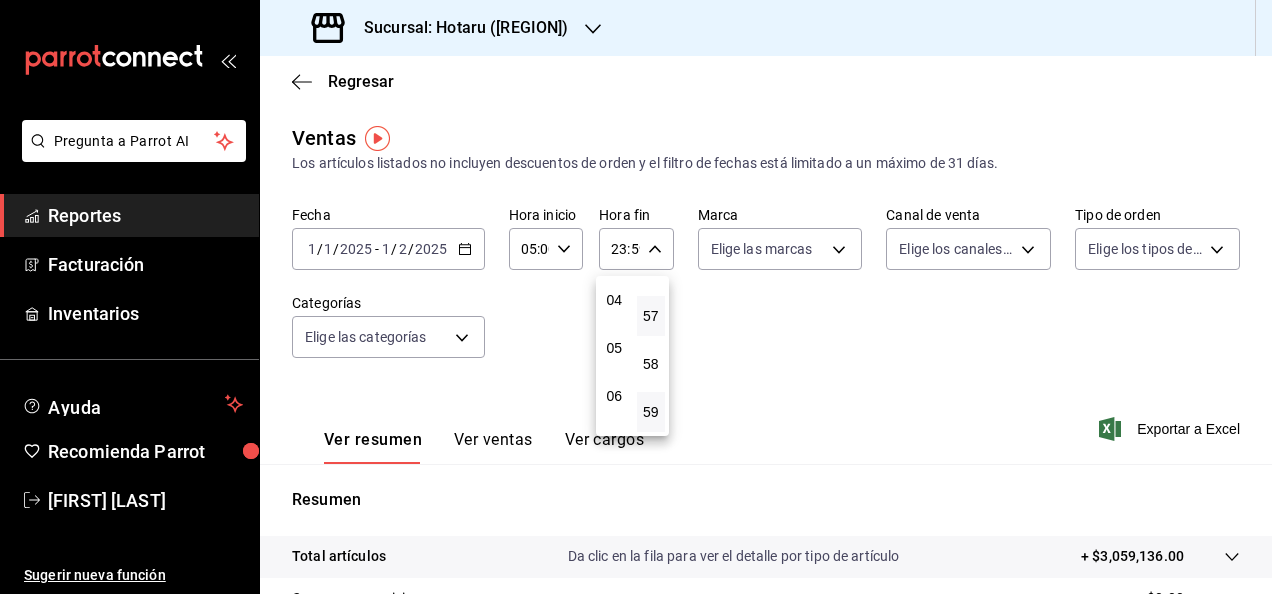 click on "05" at bounding box center [614, 348] 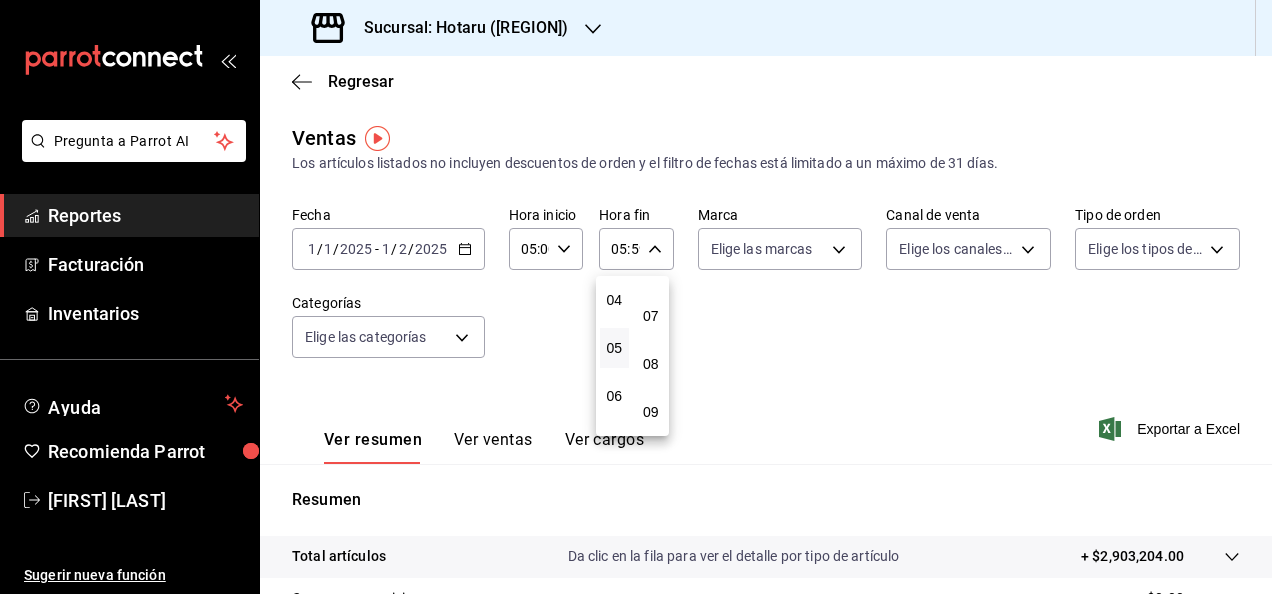 scroll, scrollTop: 0, scrollLeft: 0, axis: both 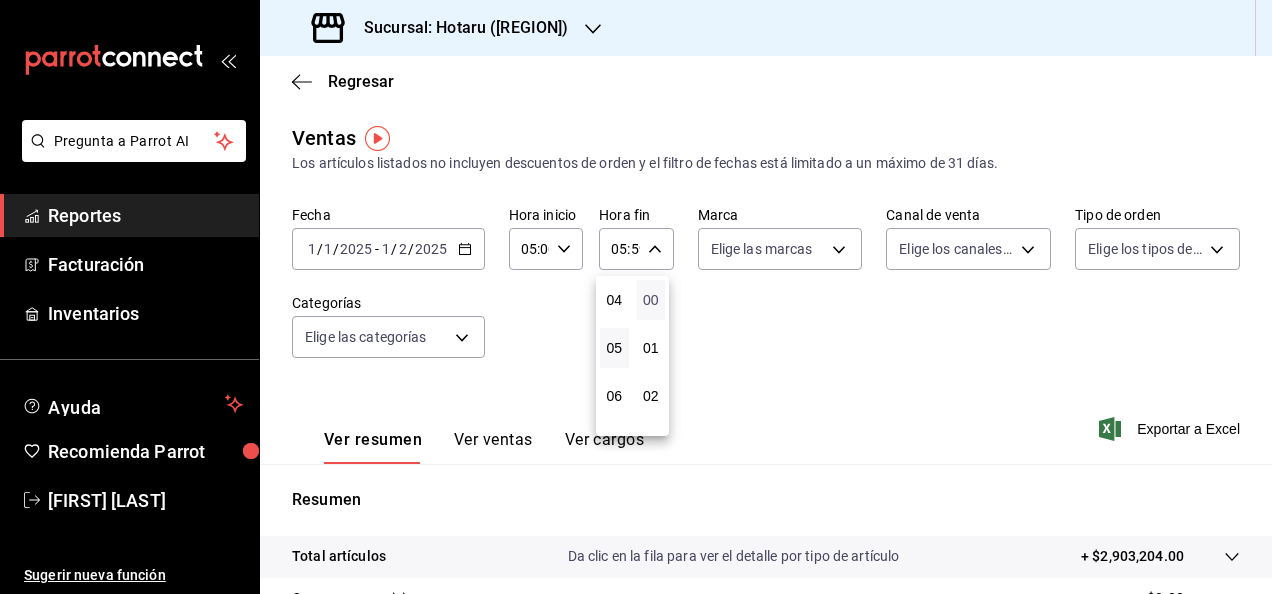 click on "00" at bounding box center [651, 300] 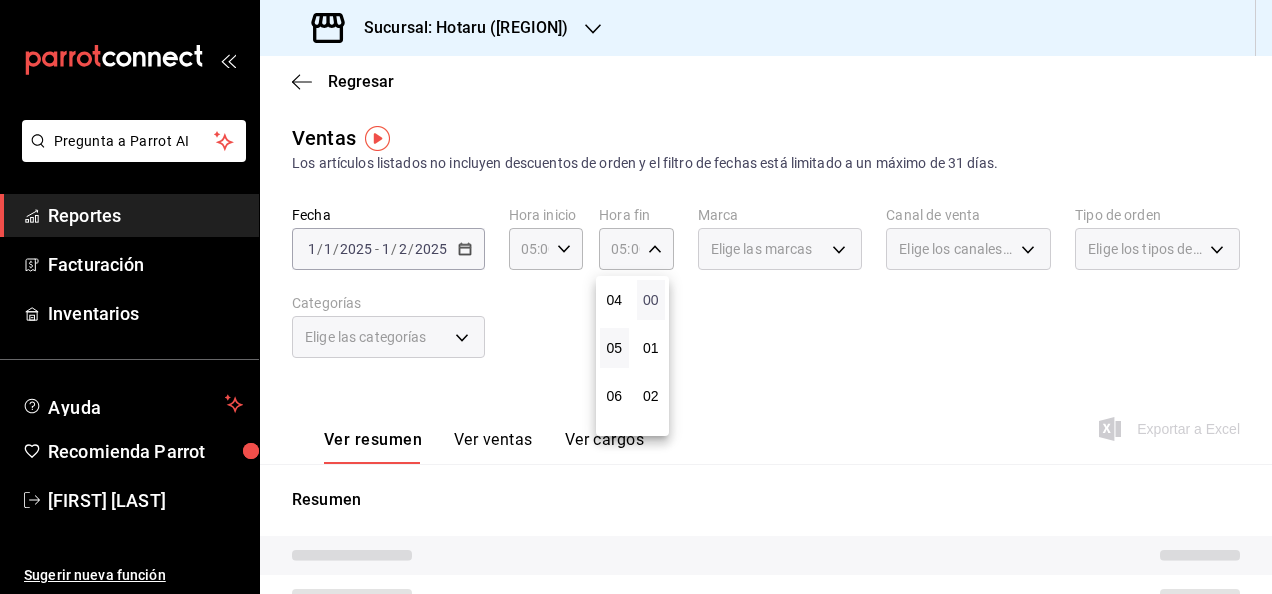 click on "00" at bounding box center [651, 300] 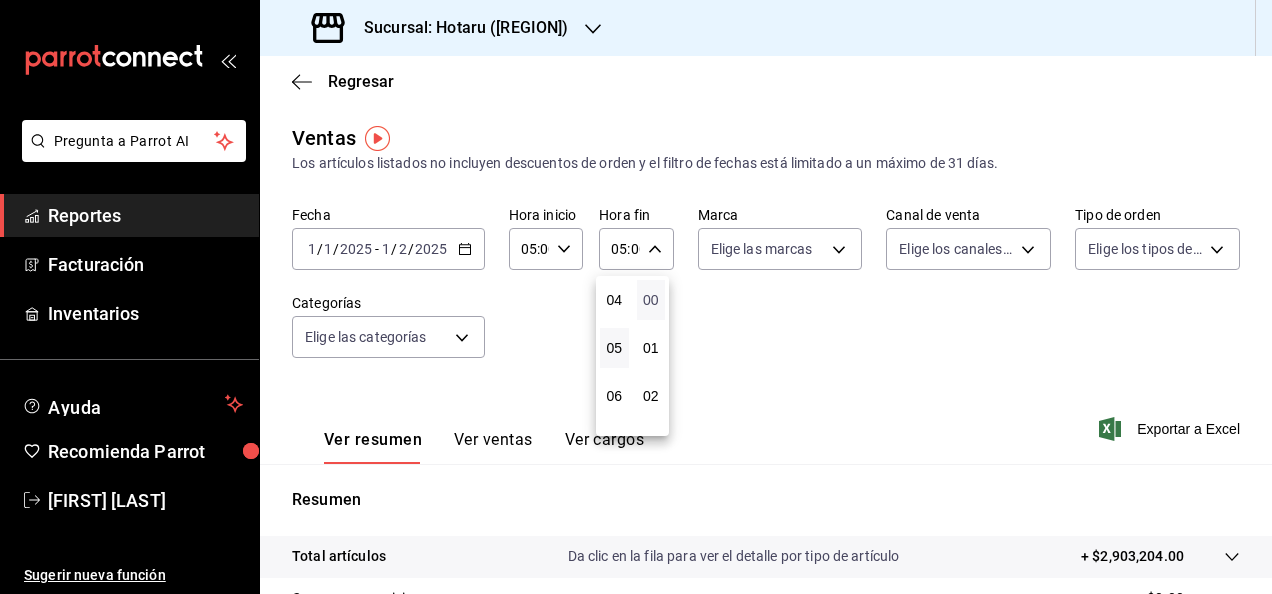 click on "00" at bounding box center [651, 300] 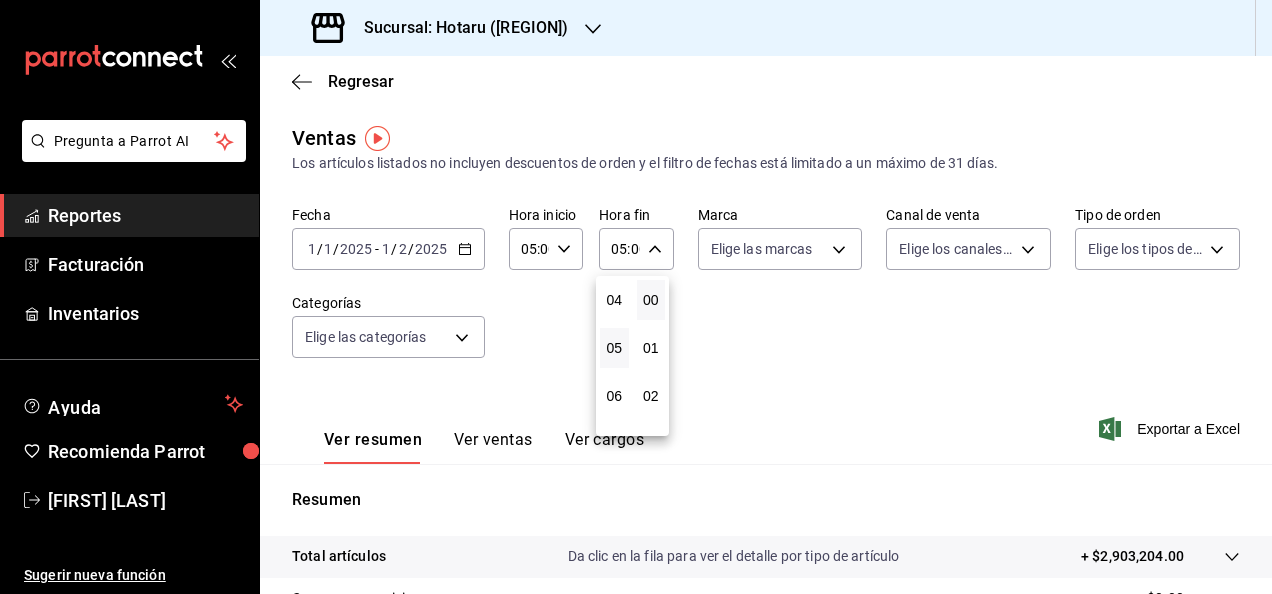 click at bounding box center [636, 297] 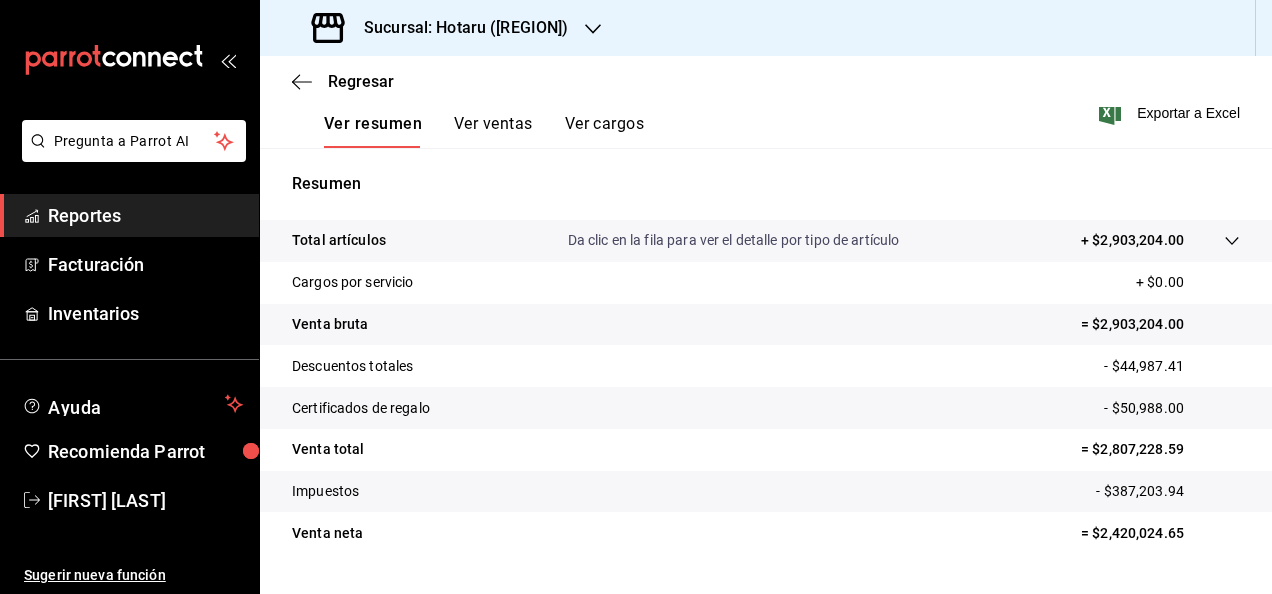 scroll, scrollTop: 364, scrollLeft: 0, axis: vertical 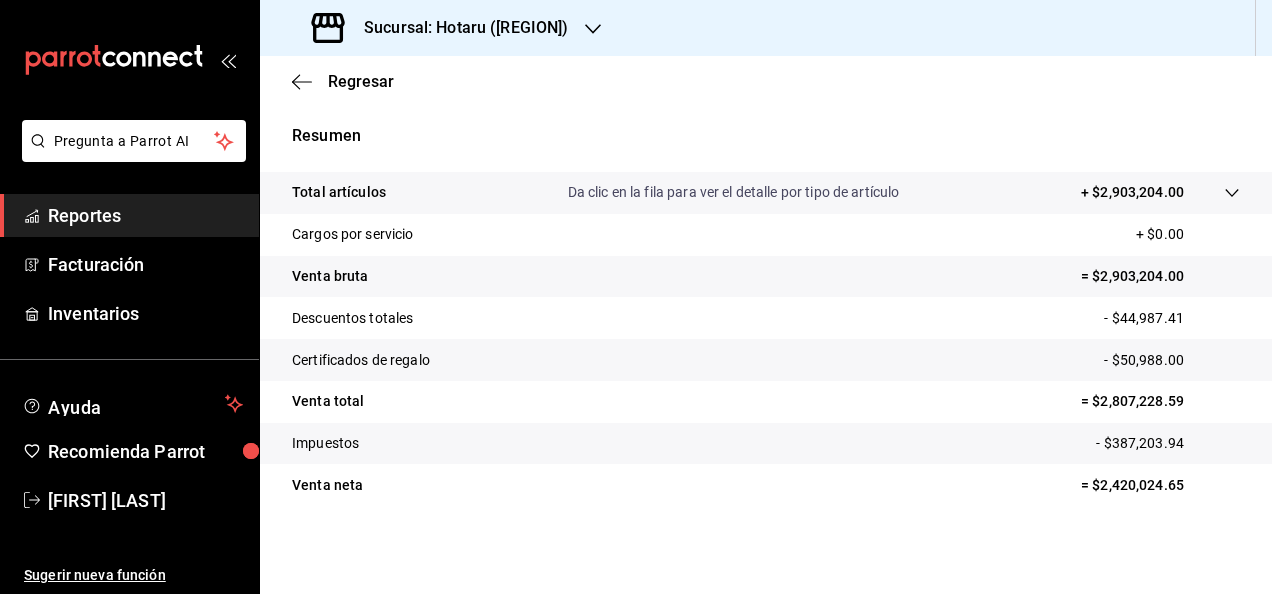 type 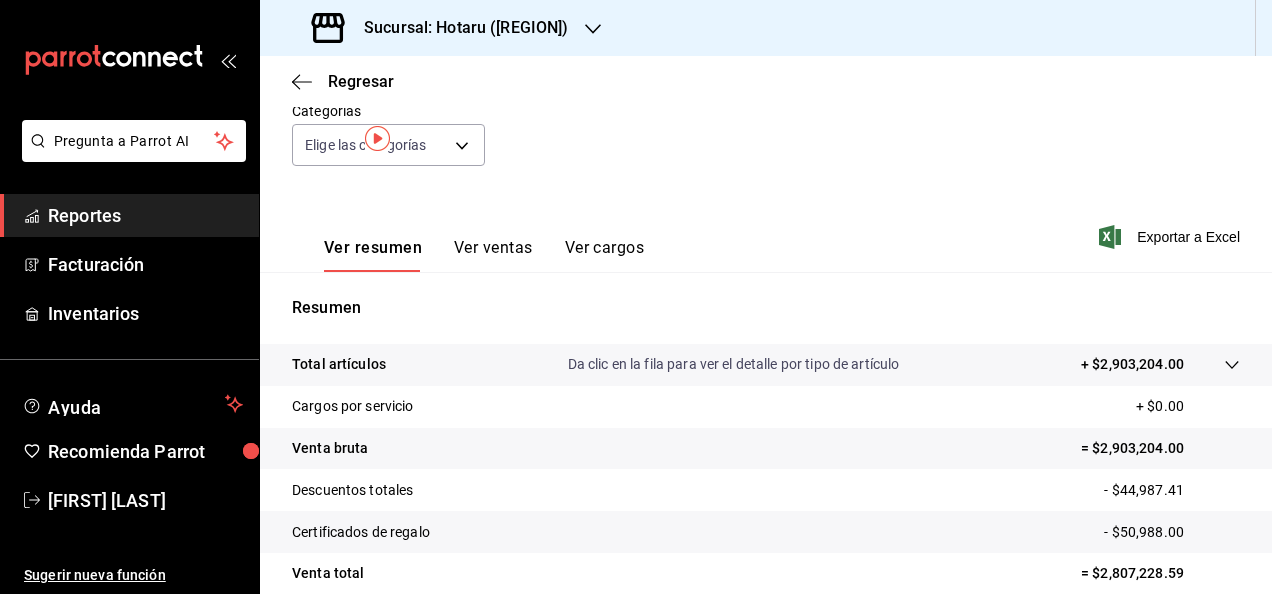 scroll, scrollTop: 0, scrollLeft: 0, axis: both 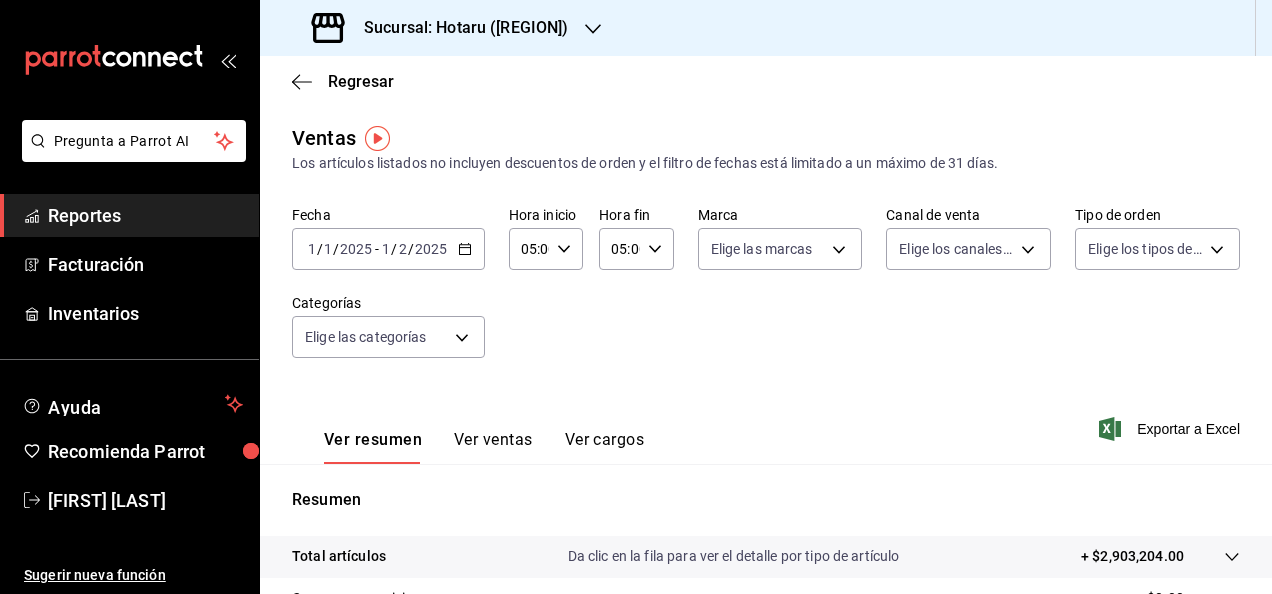 click 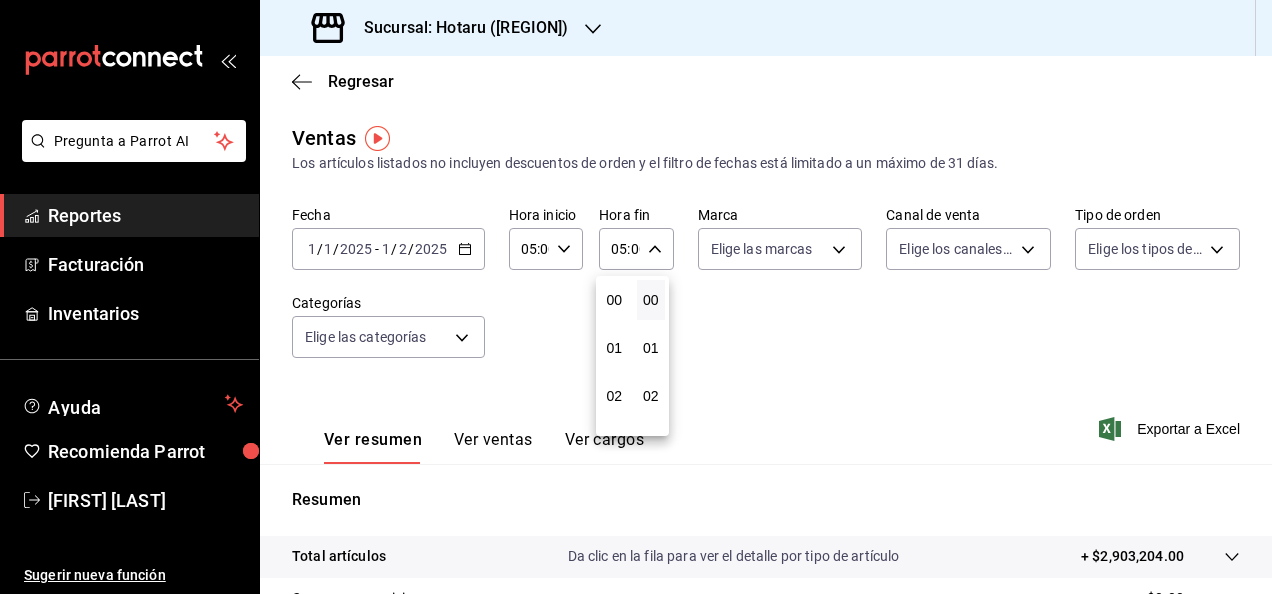 scroll, scrollTop: 240, scrollLeft: 0, axis: vertical 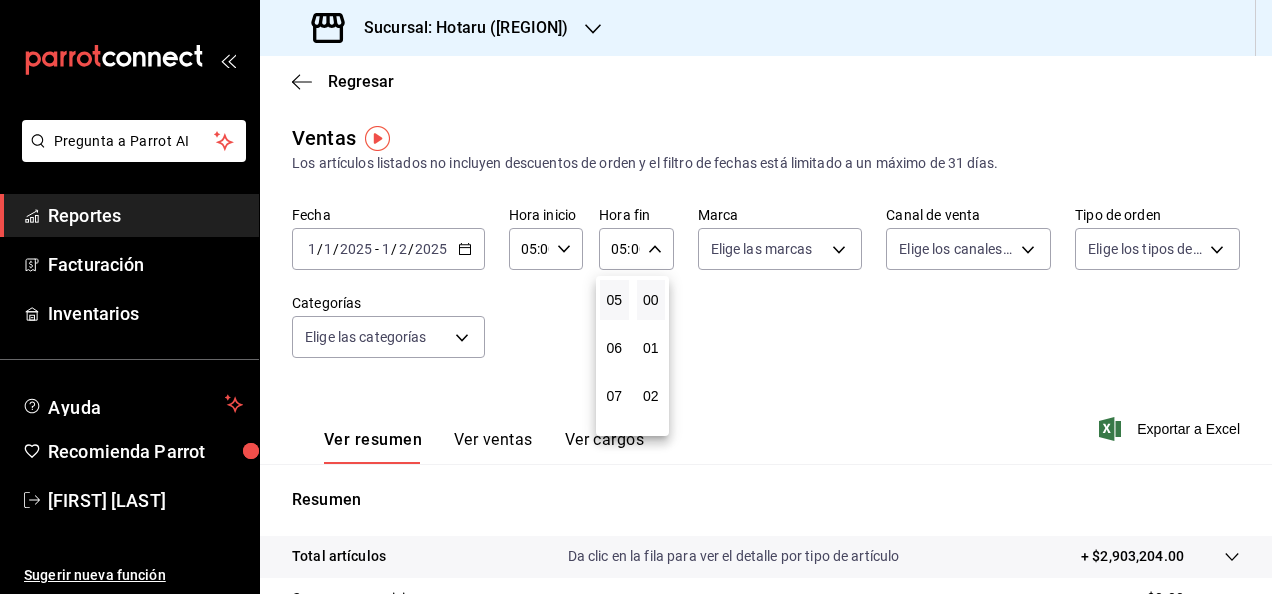 click on "00" at bounding box center (651, 300) 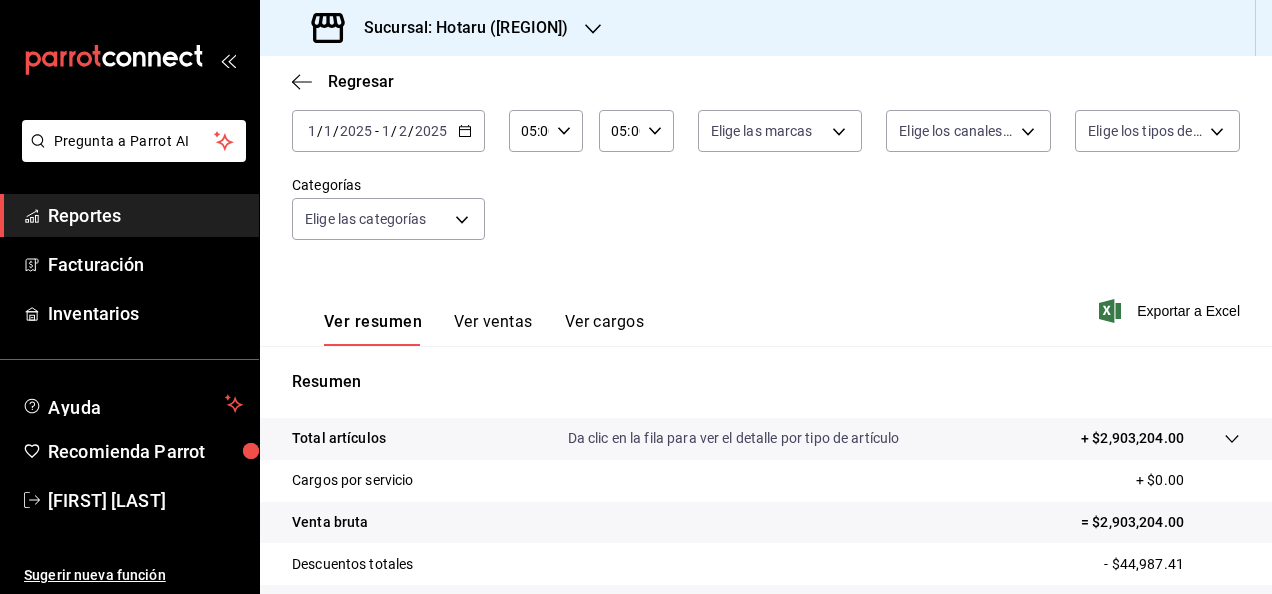 scroll, scrollTop: 100, scrollLeft: 0, axis: vertical 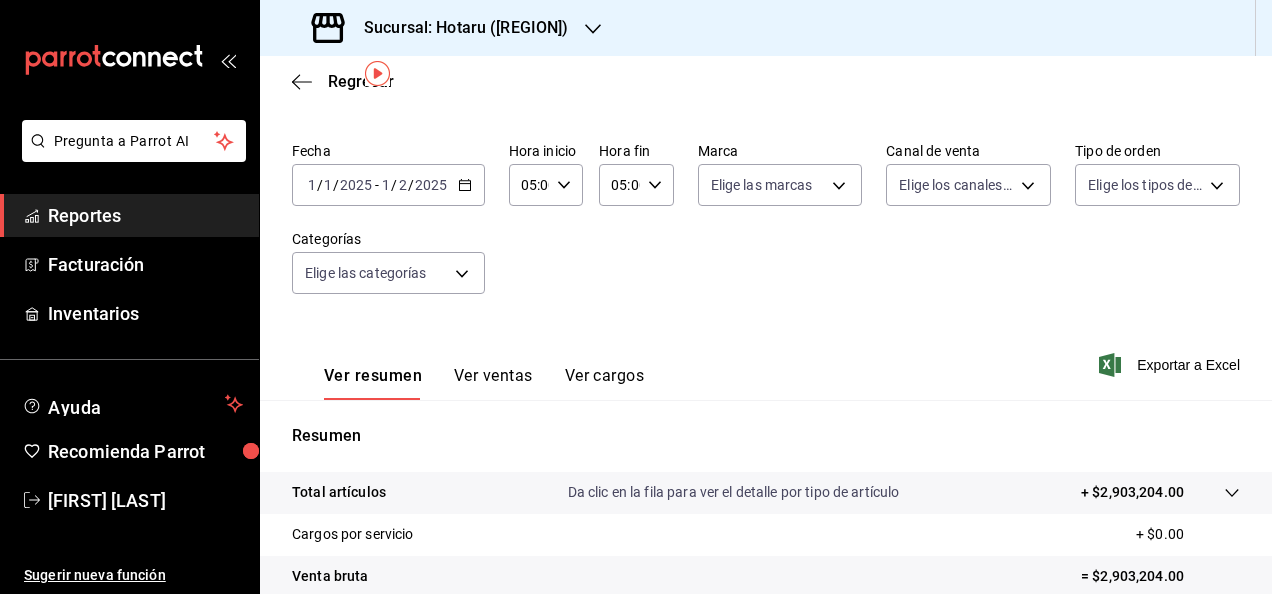 click on "05:00 Hora fin" at bounding box center (636, 185) 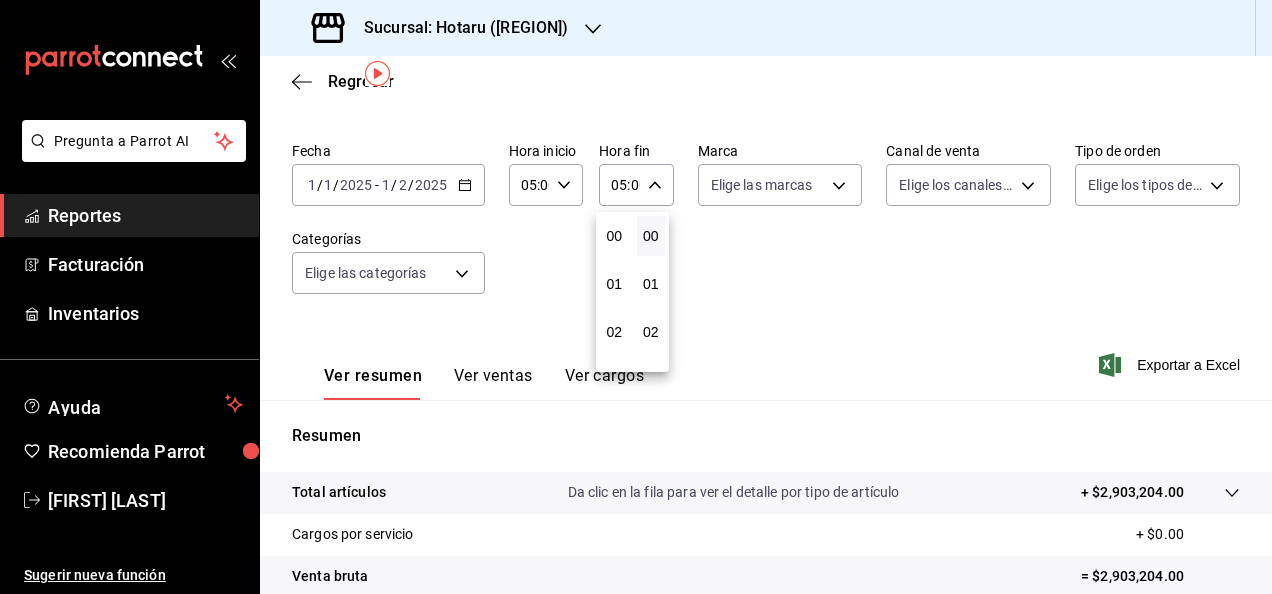 scroll, scrollTop: 240, scrollLeft: 0, axis: vertical 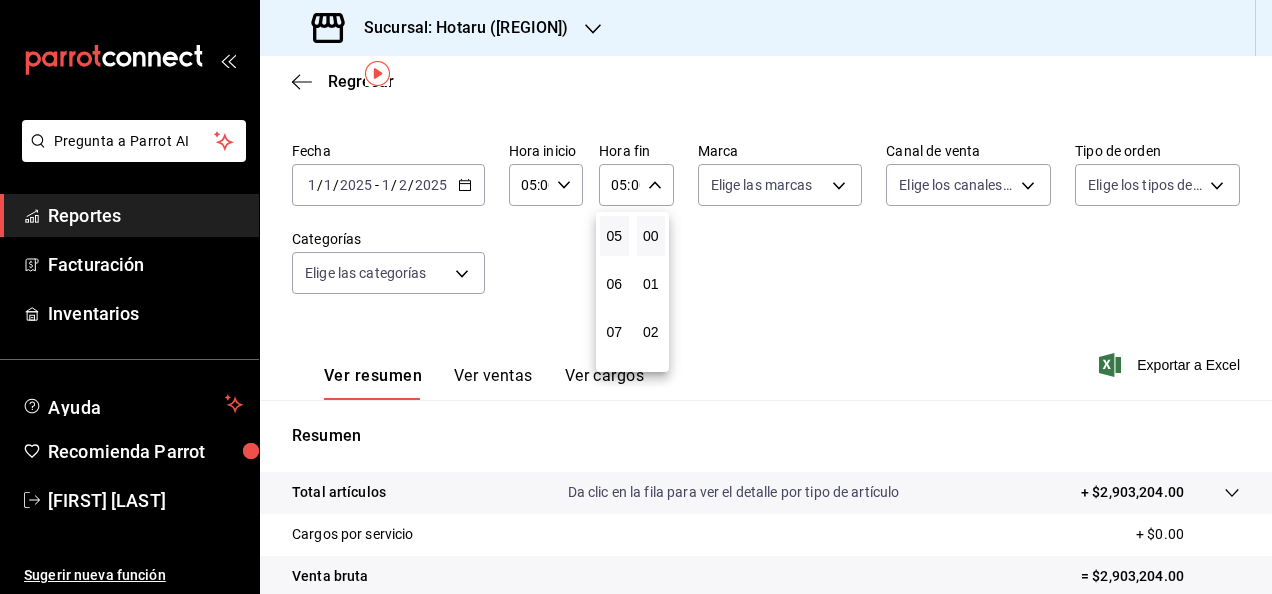 click at bounding box center (636, 297) 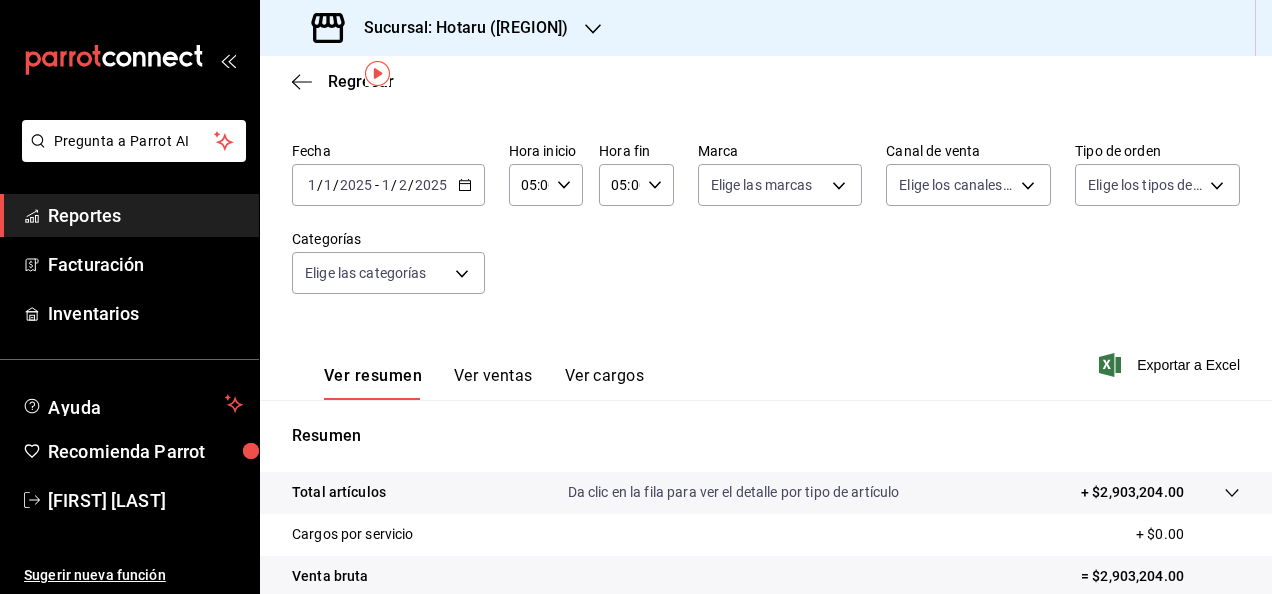 click on "05:00 Hora fin" at bounding box center [636, 185] 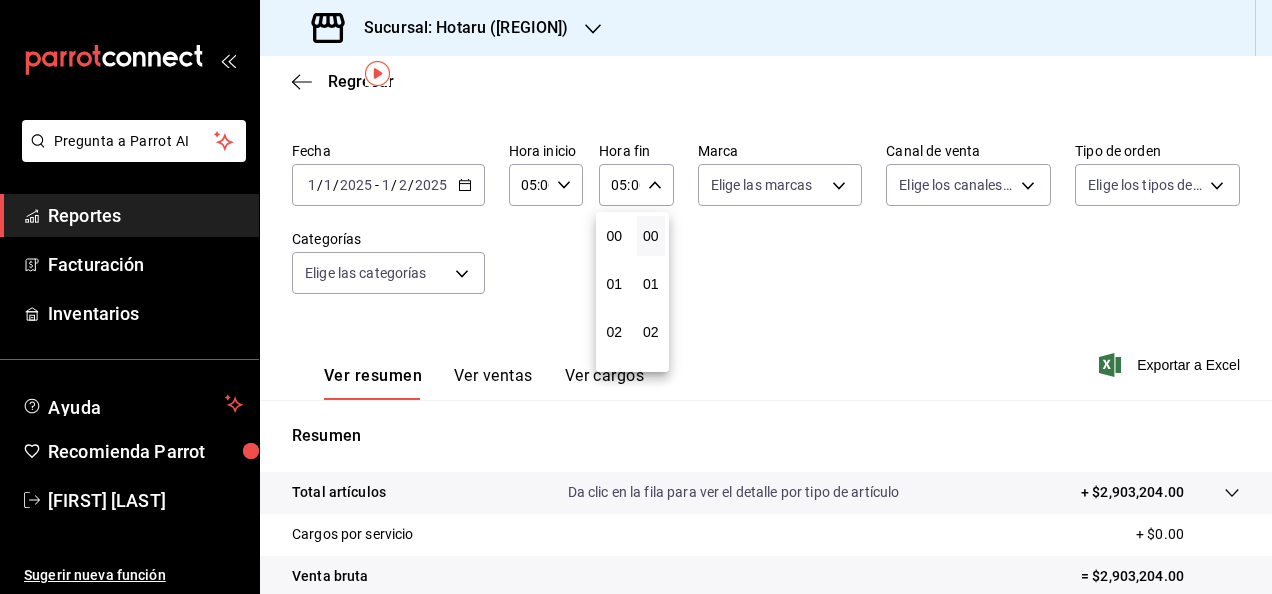 scroll, scrollTop: 240, scrollLeft: 0, axis: vertical 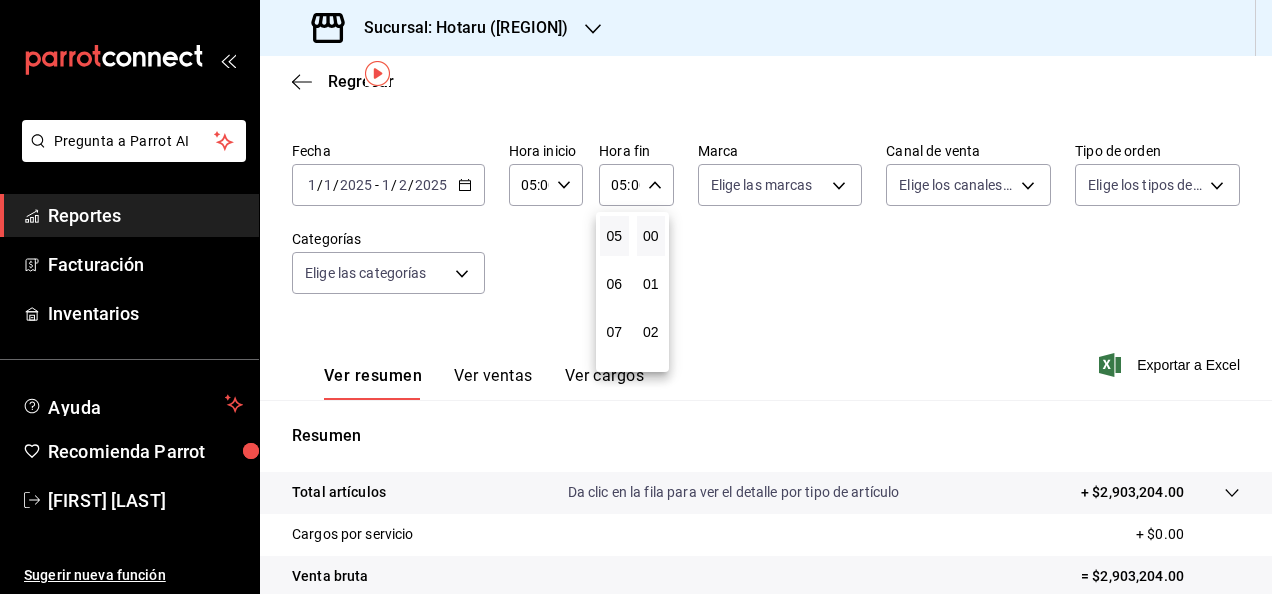 click at bounding box center [636, 297] 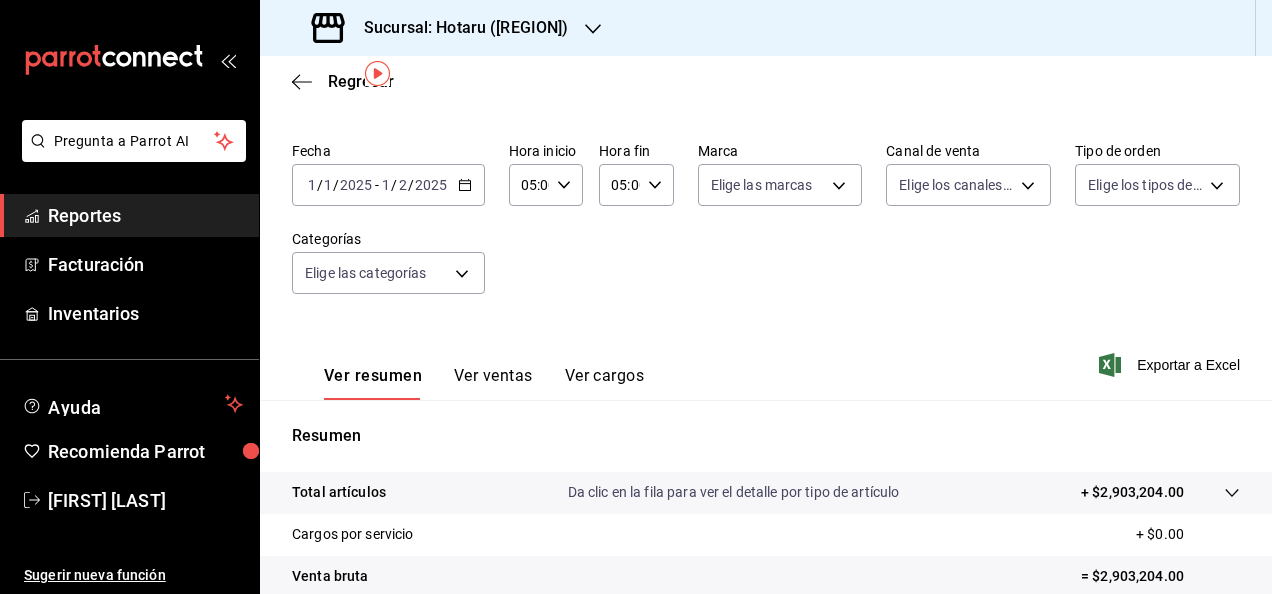 click on "05:00 Hora fin" at bounding box center [636, 185] 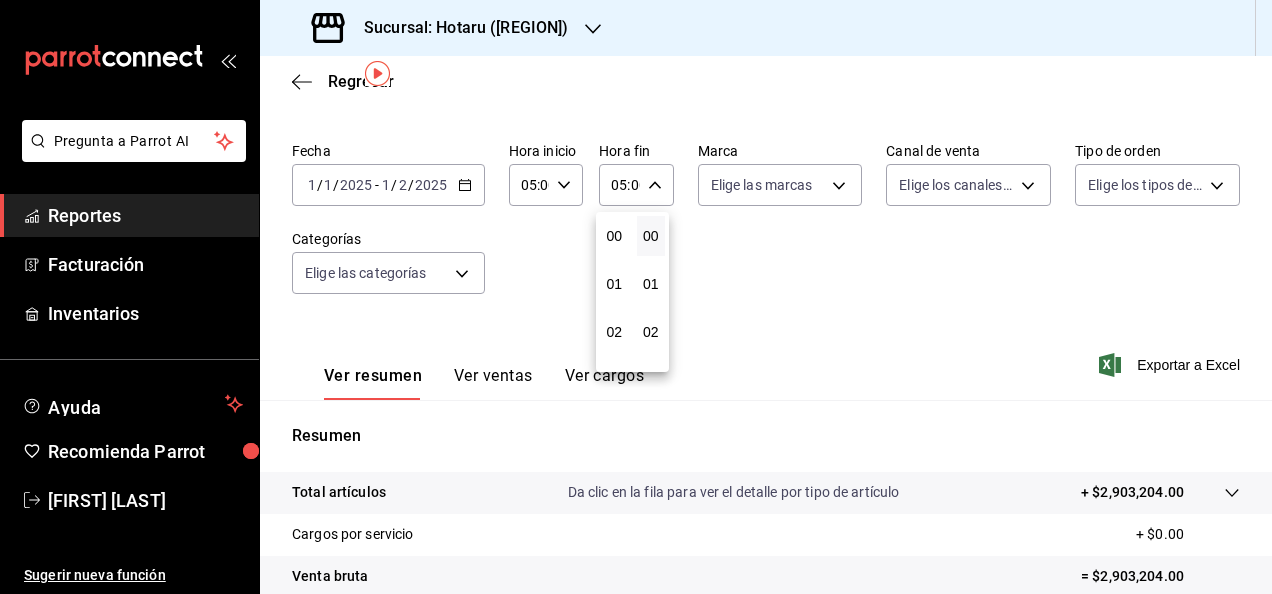 scroll, scrollTop: 240, scrollLeft: 0, axis: vertical 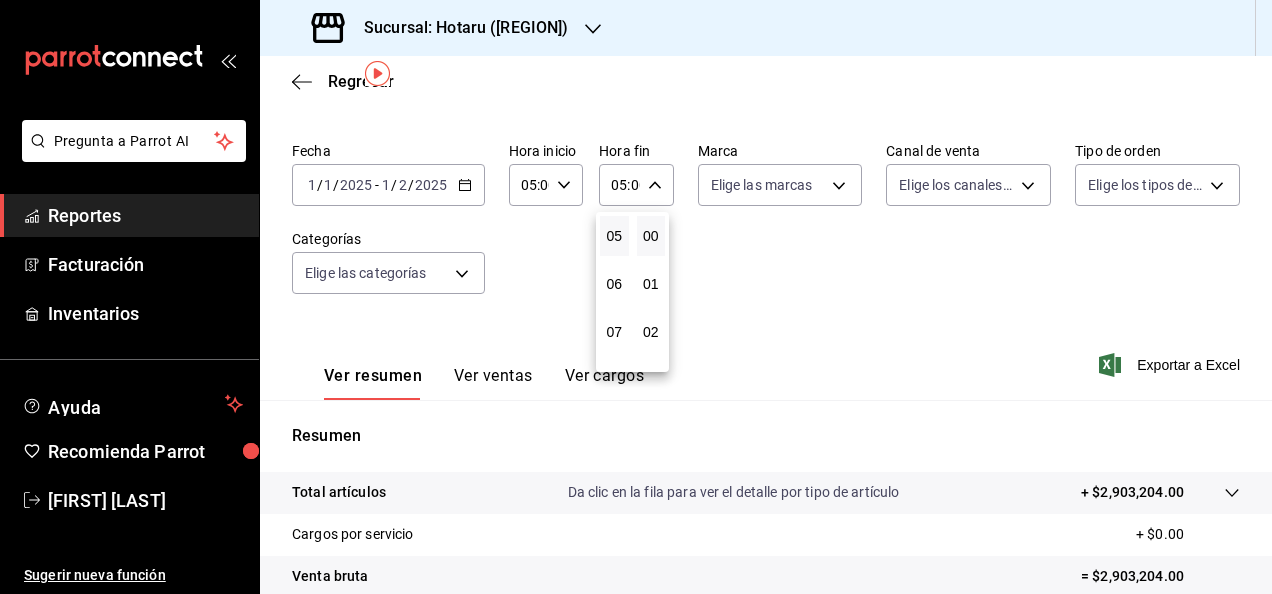 click at bounding box center (636, 297) 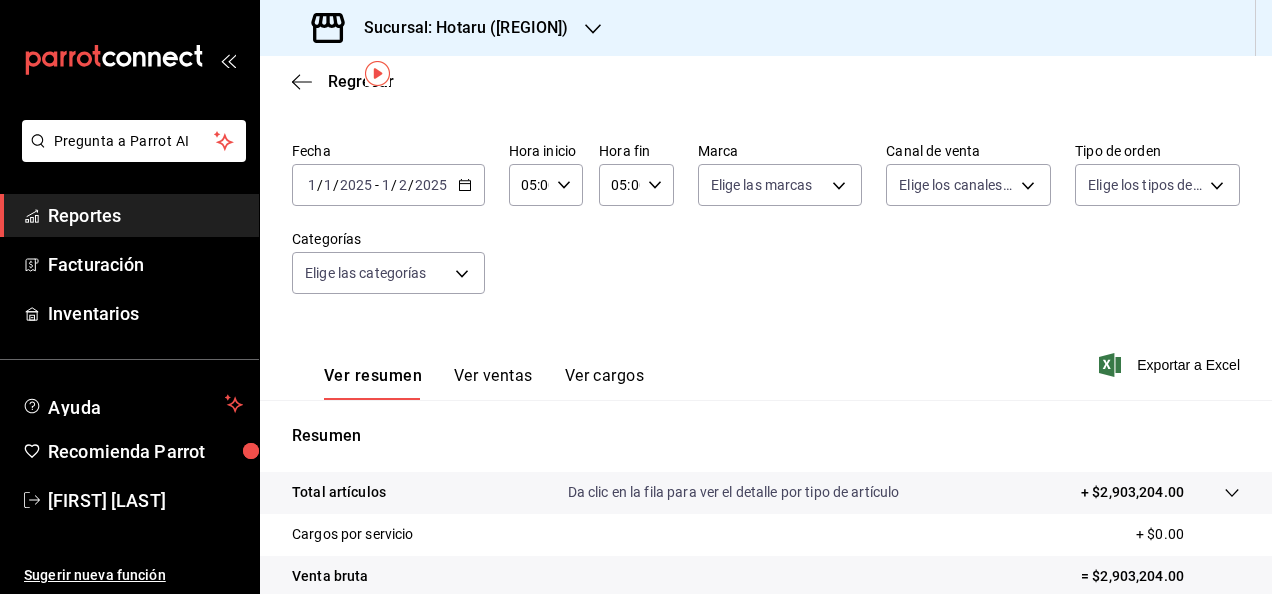 click at bounding box center [636, 297] 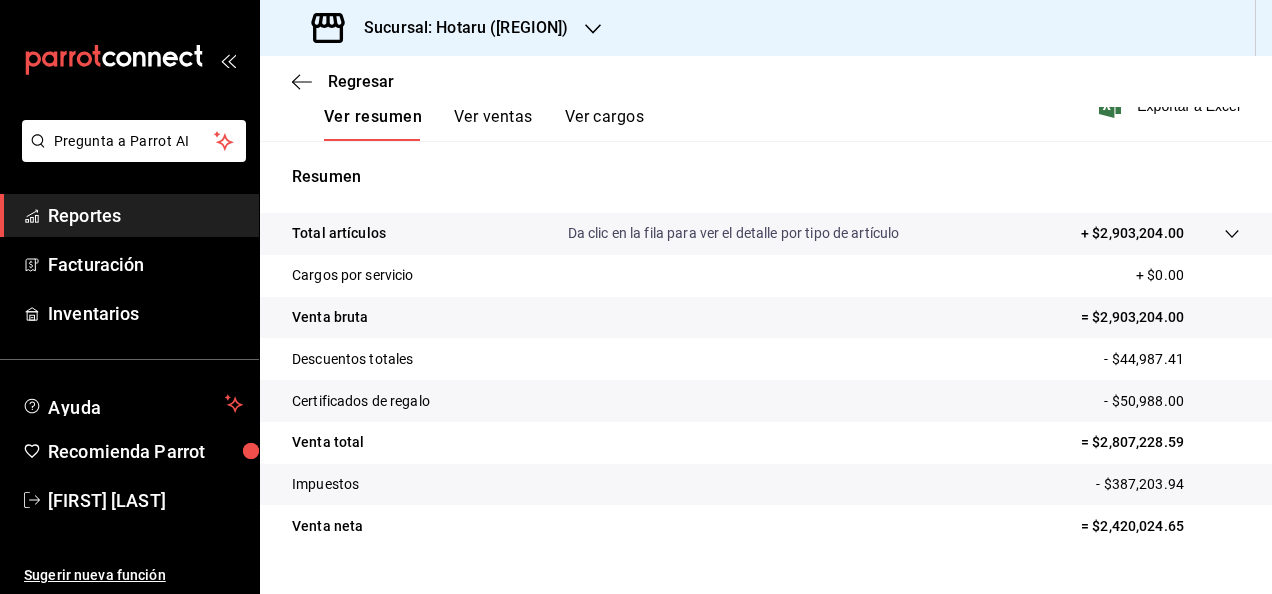 scroll, scrollTop: 364, scrollLeft: 0, axis: vertical 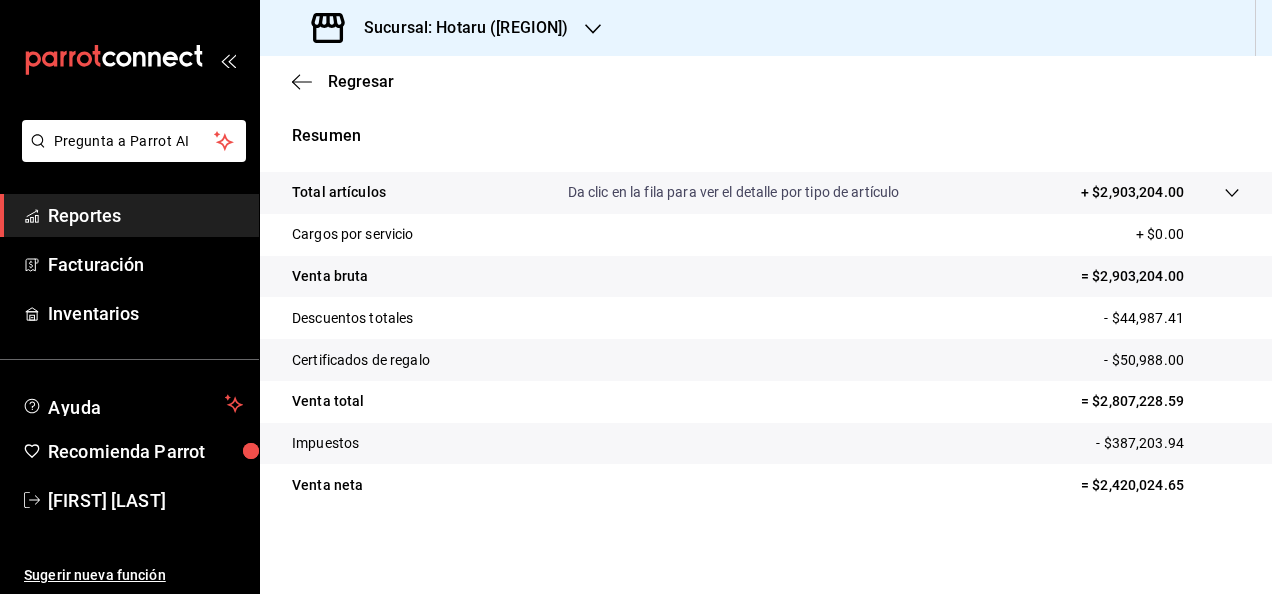 click on "Total artículos Da clic en la fila para ver el detalle por tipo de artículo + $2,903,204.00" at bounding box center [766, 193] 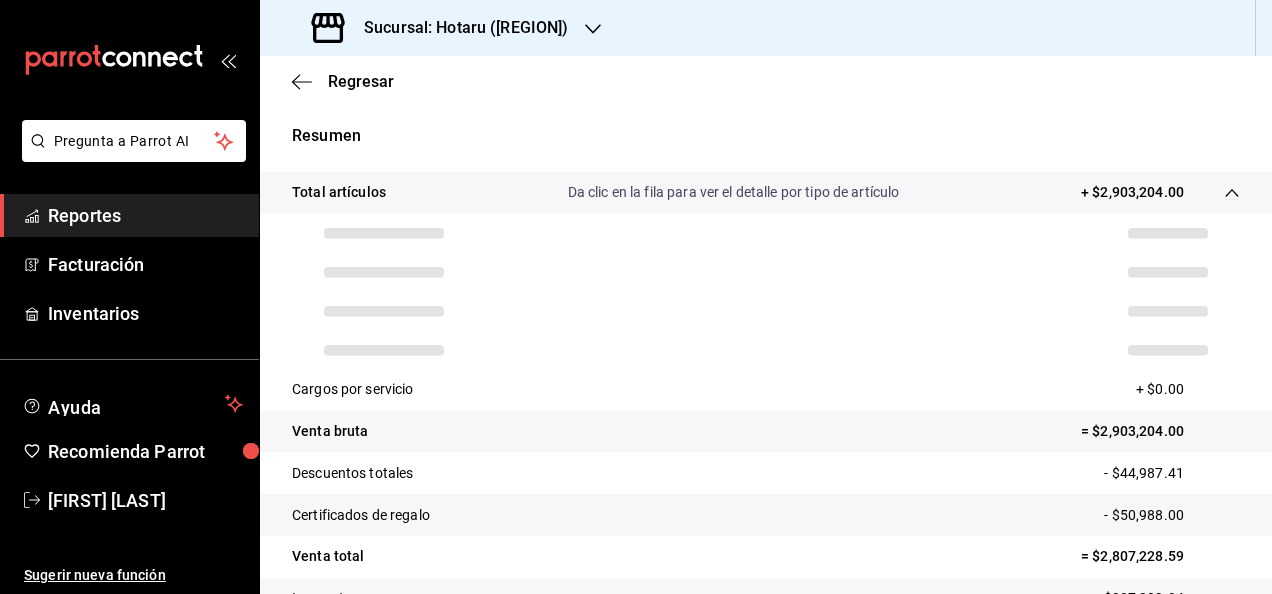 click on "Total artículos Da clic en la fila para ver el detalle por tipo de artículo + $2,903,204.00" at bounding box center (766, 193) 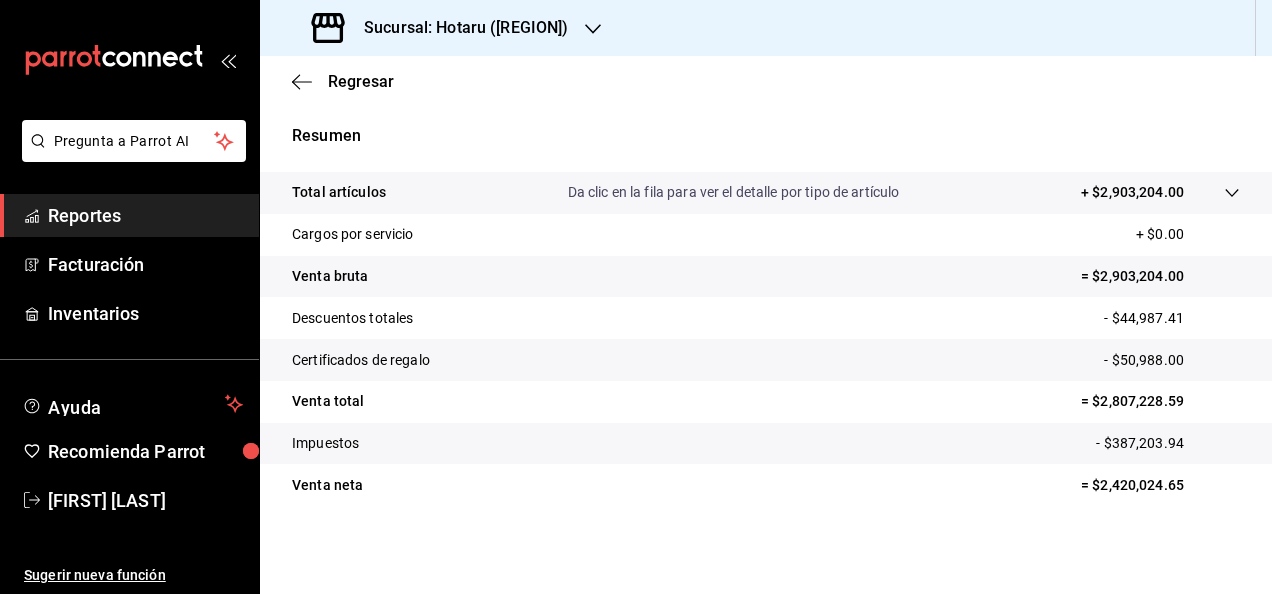 click on "Da clic en la fila para ver el detalle por tipo de artículo" at bounding box center [734, 192] 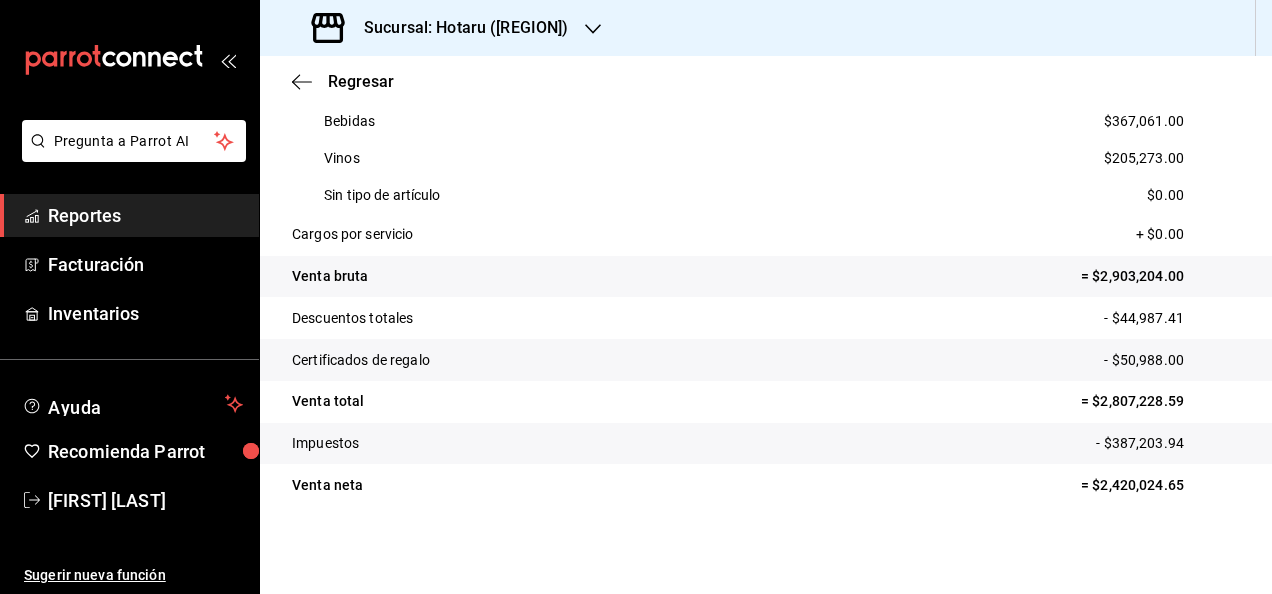 scroll, scrollTop: 0, scrollLeft: 0, axis: both 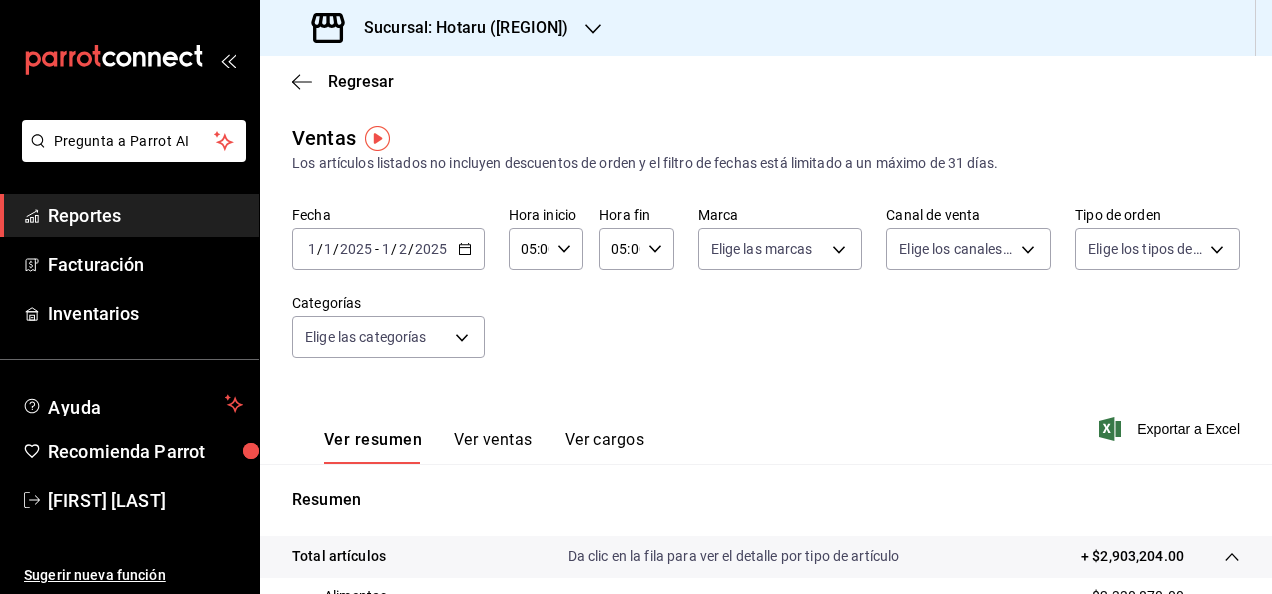 click on "Fecha 2025-01-01 1 / 1 / 2025 - 2025-02-01 1 / 2 / 2025 Hora inicio 05:00 Hora inicio Hora fin 05:00 Hora fin Marca Elige las marcas Canal de venta Elige los canales de venta Tipo de orden Elige los tipos de orden Categorías Elige las categorías" at bounding box center (766, 294) 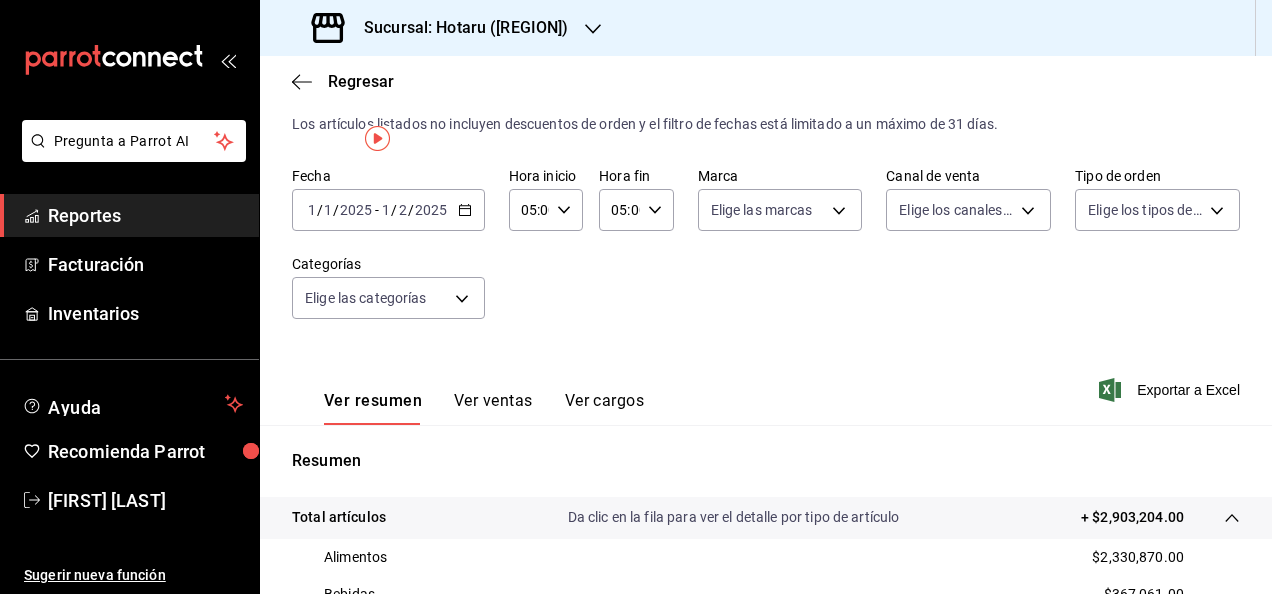 scroll, scrollTop: 0, scrollLeft: 0, axis: both 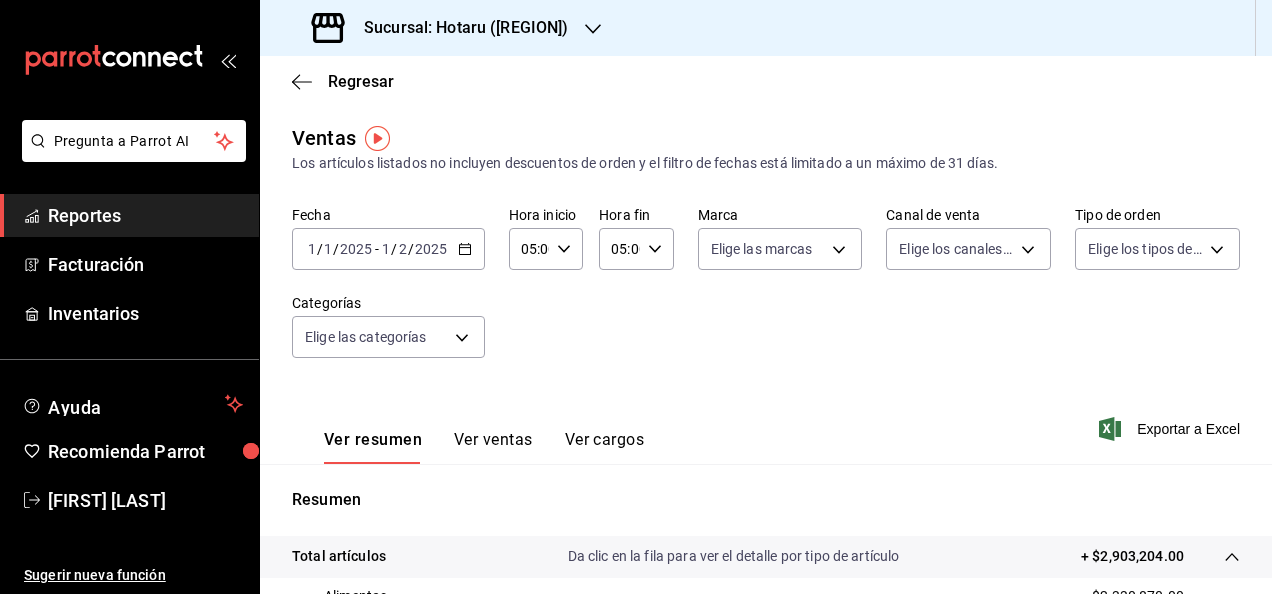 click 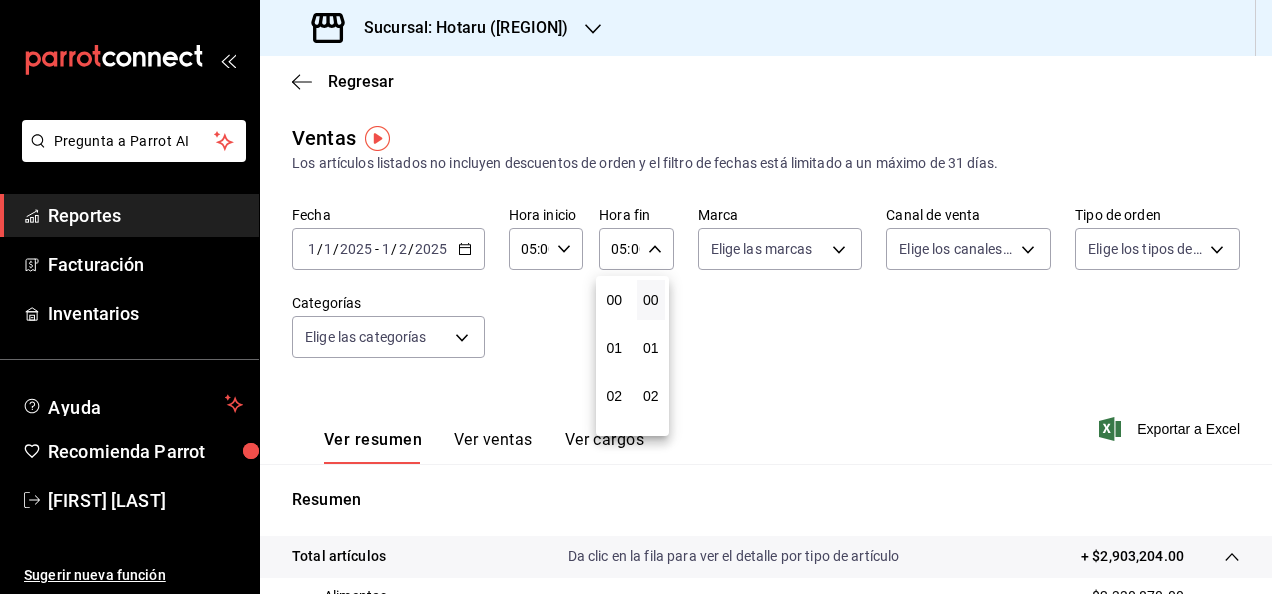scroll, scrollTop: 240, scrollLeft: 0, axis: vertical 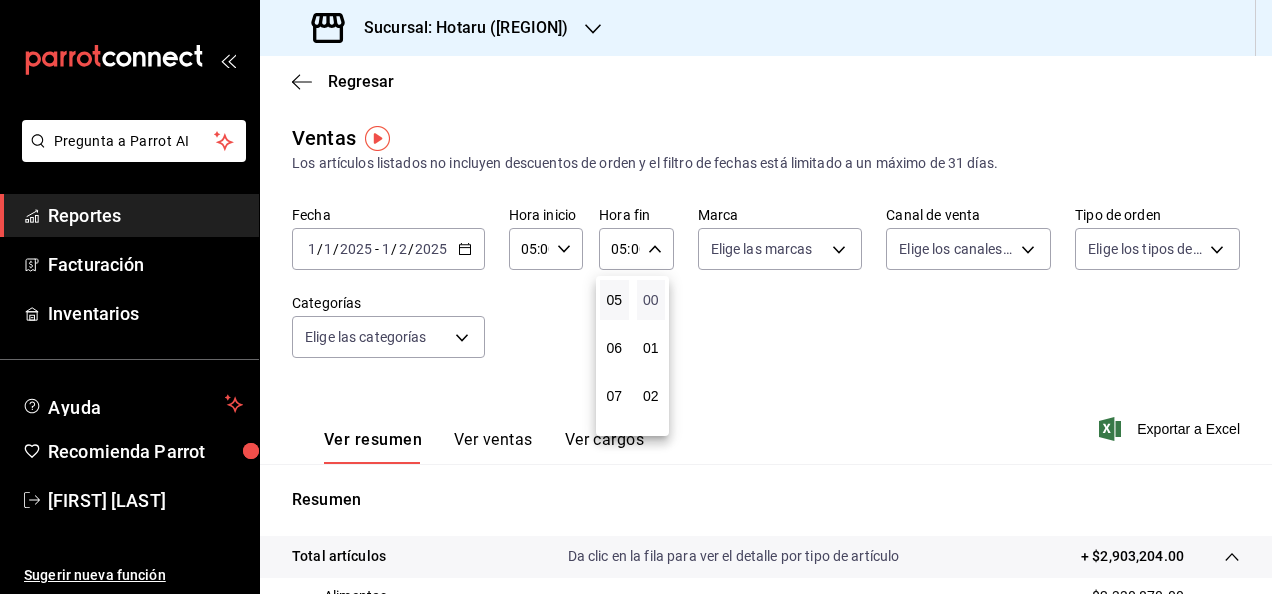 click on "00" at bounding box center (651, 300) 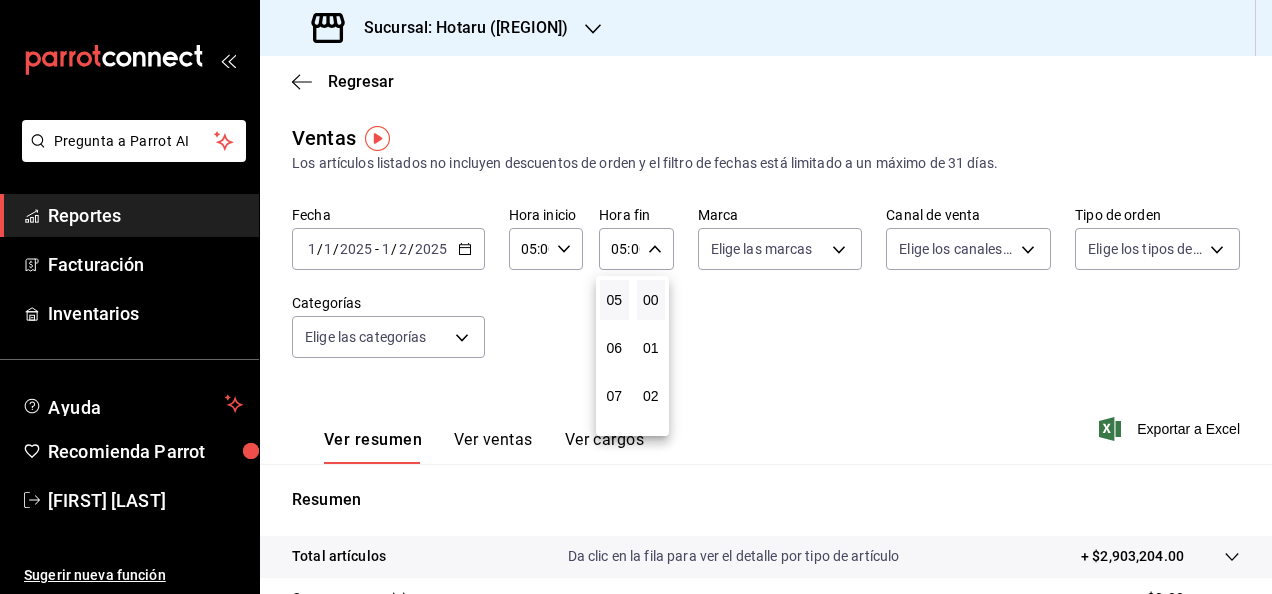 click at bounding box center [636, 297] 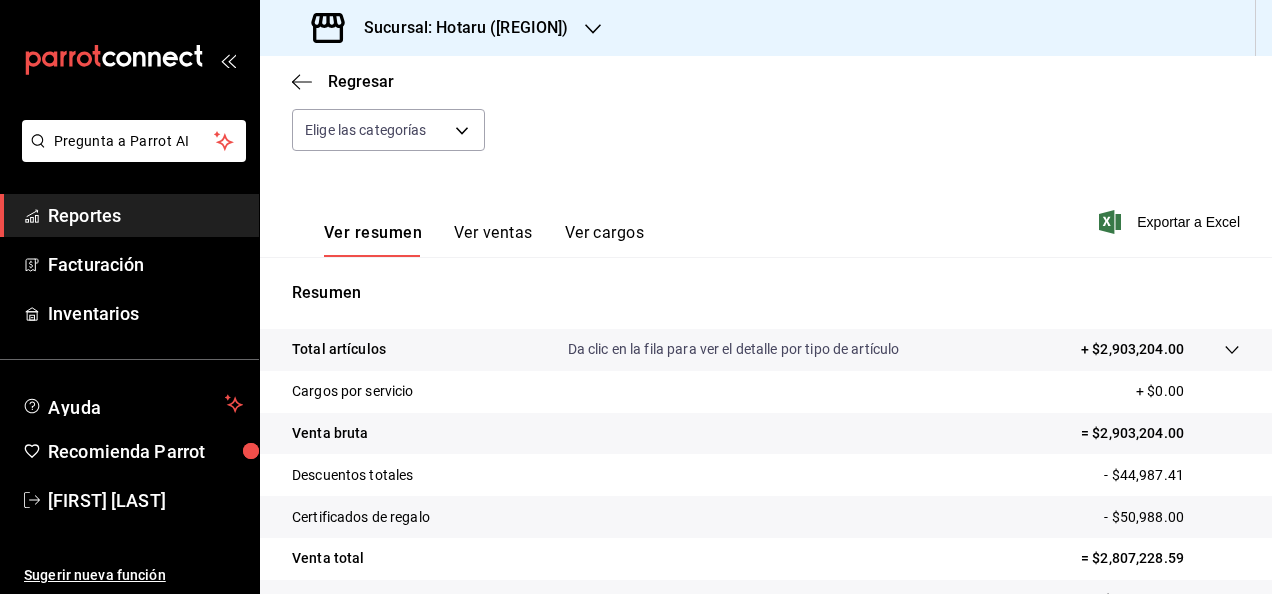 scroll, scrollTop: 286, scrollLeft: 0, axis: vertical 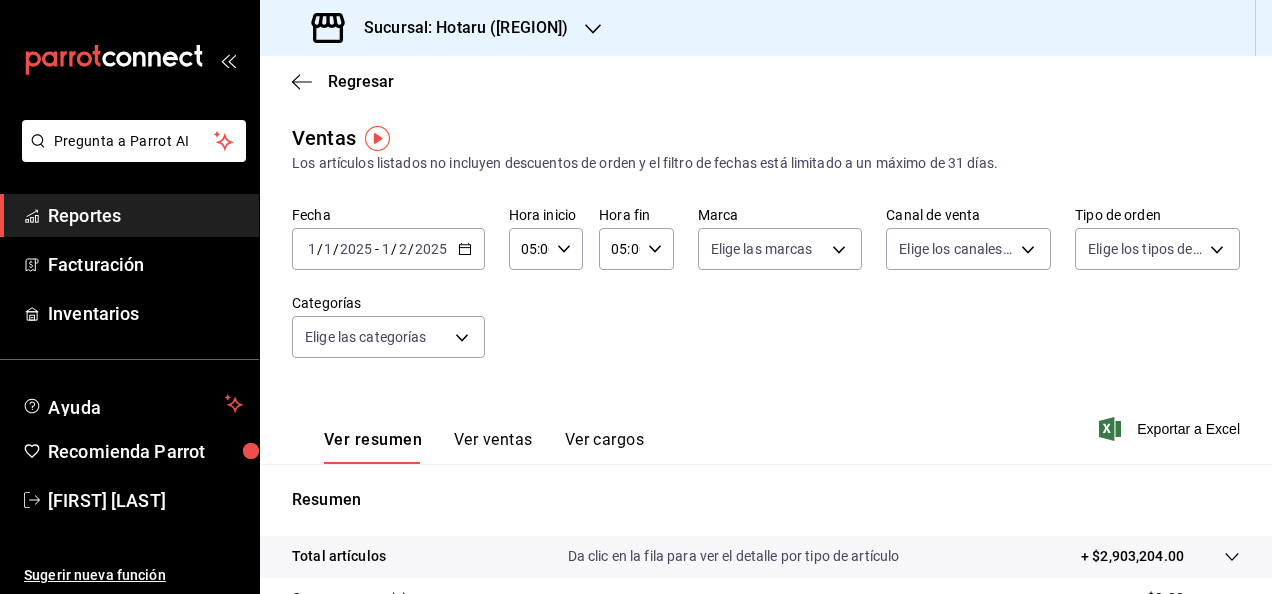 click on "Reportes" at bounding box center (145, 215) 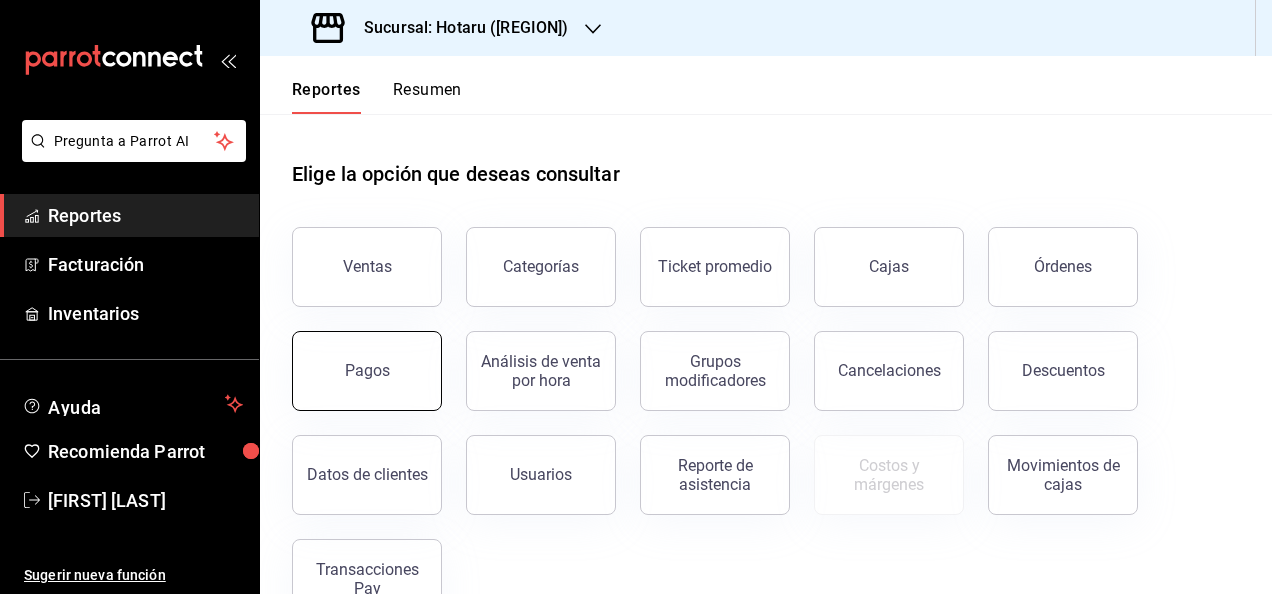 click on "Pagos" at bounding box center [367, 371] 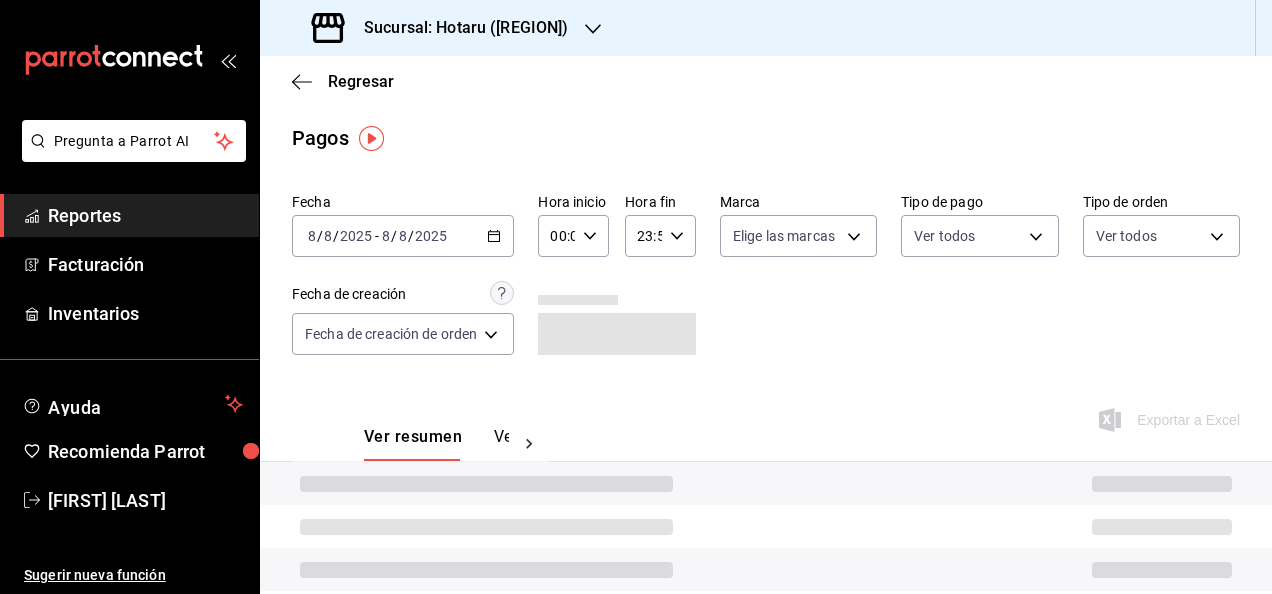 click 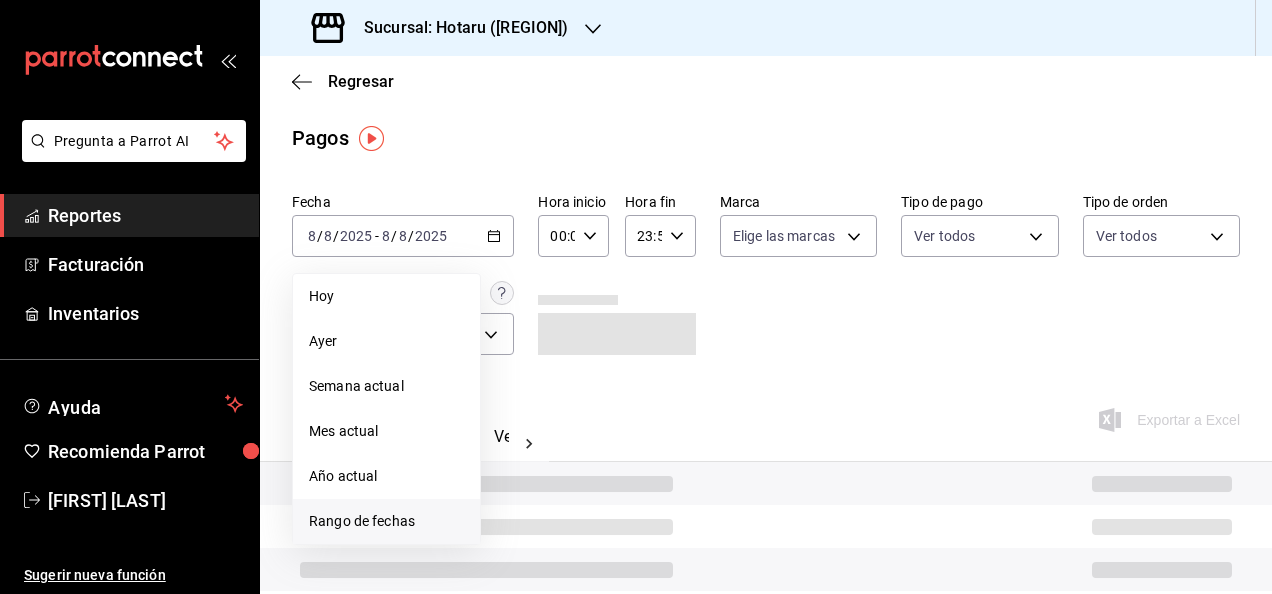 click on "Rango de fechas" at bounding box center [386, 521] 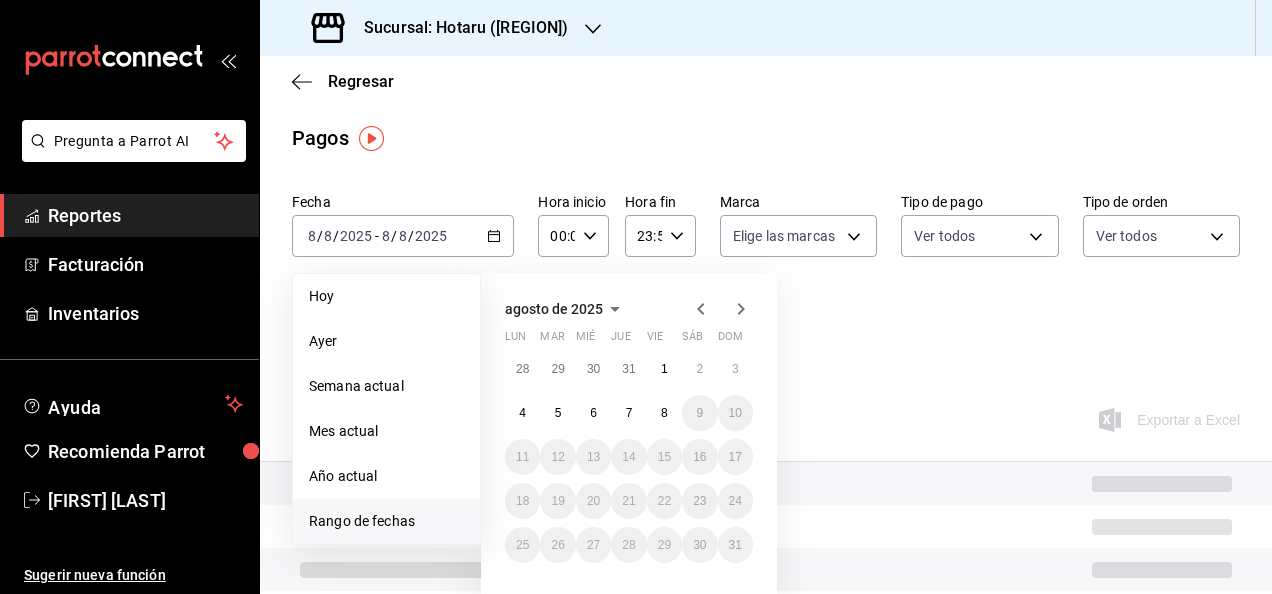click 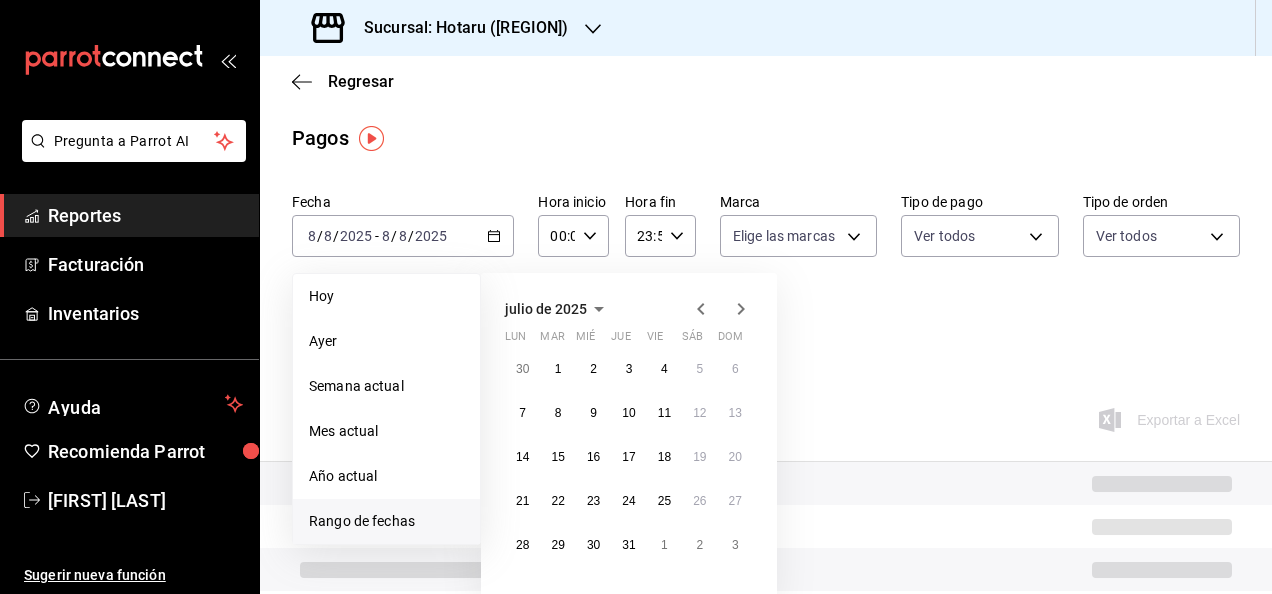 click 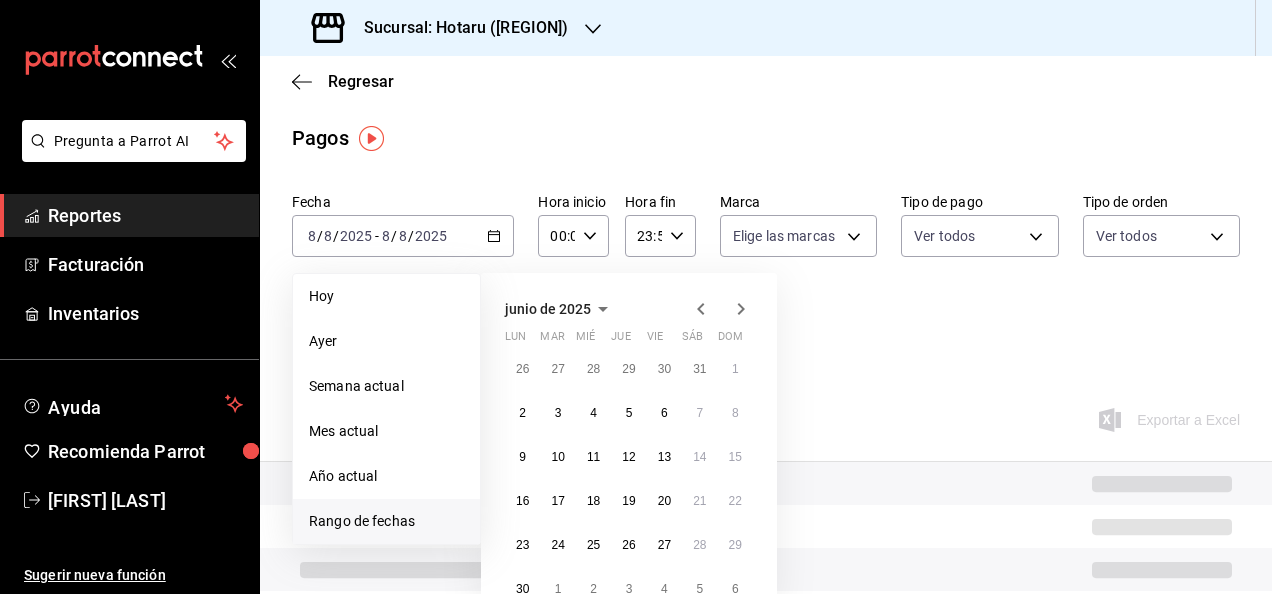 click 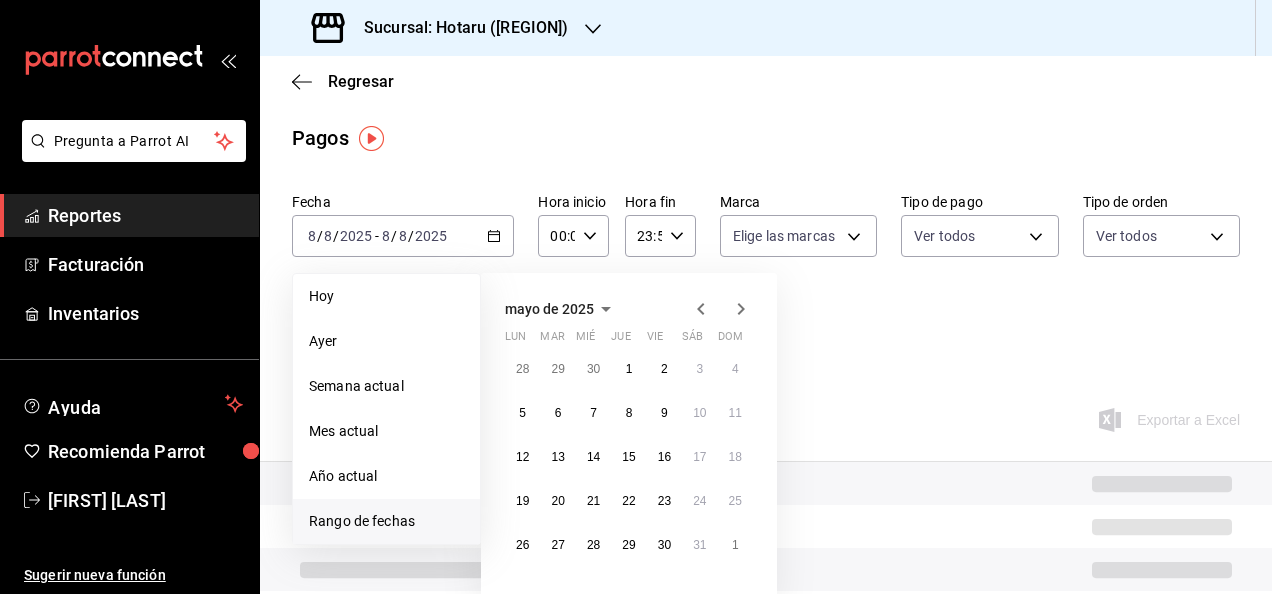 click 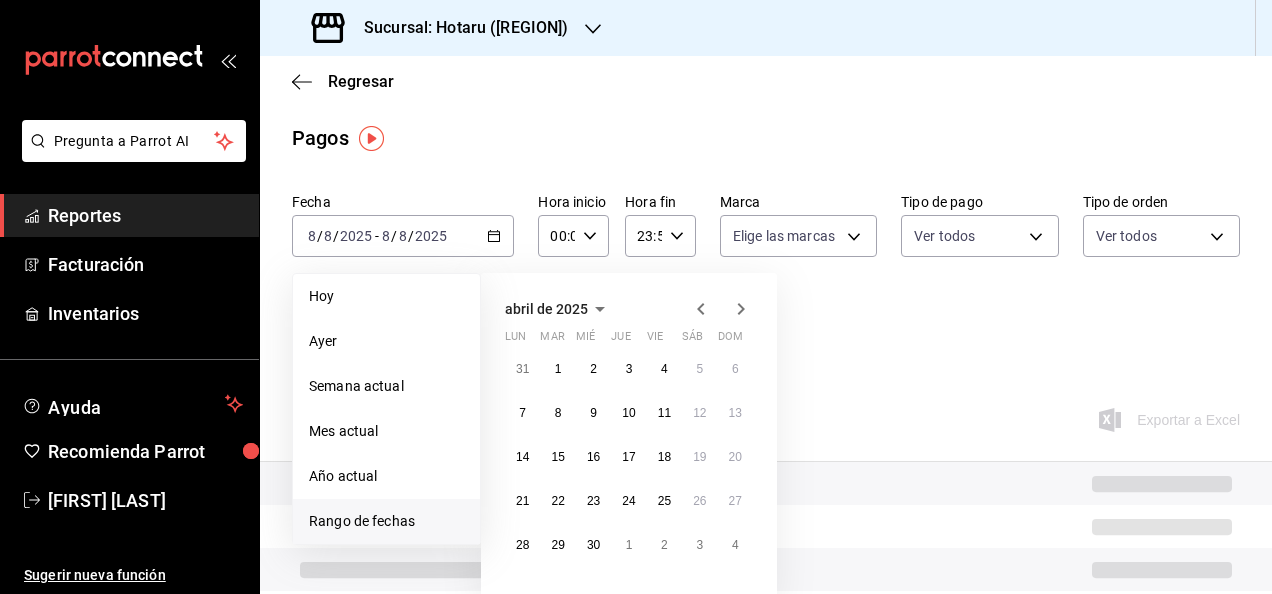 click 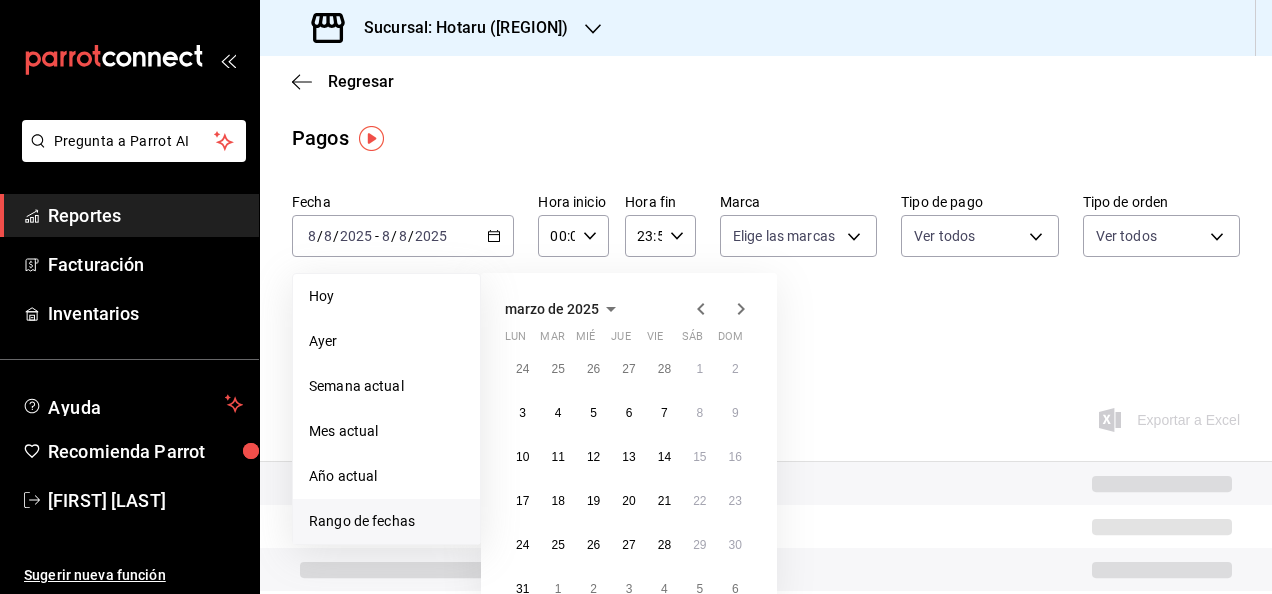 click 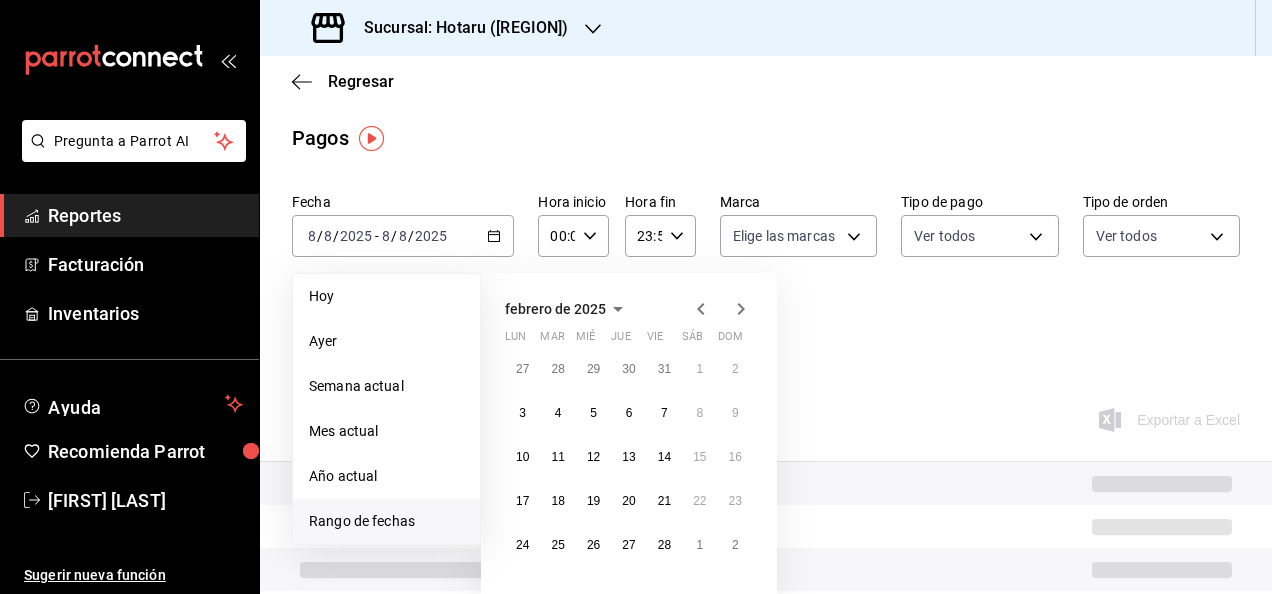 click 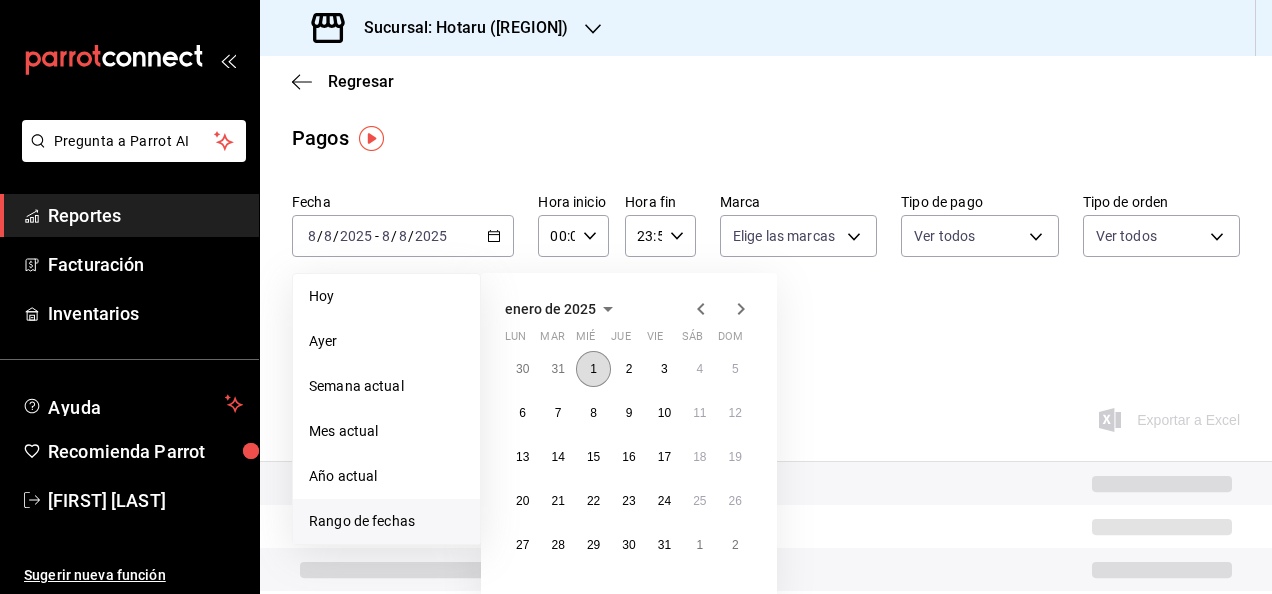 click on "1" at bounding box center (593, 369) 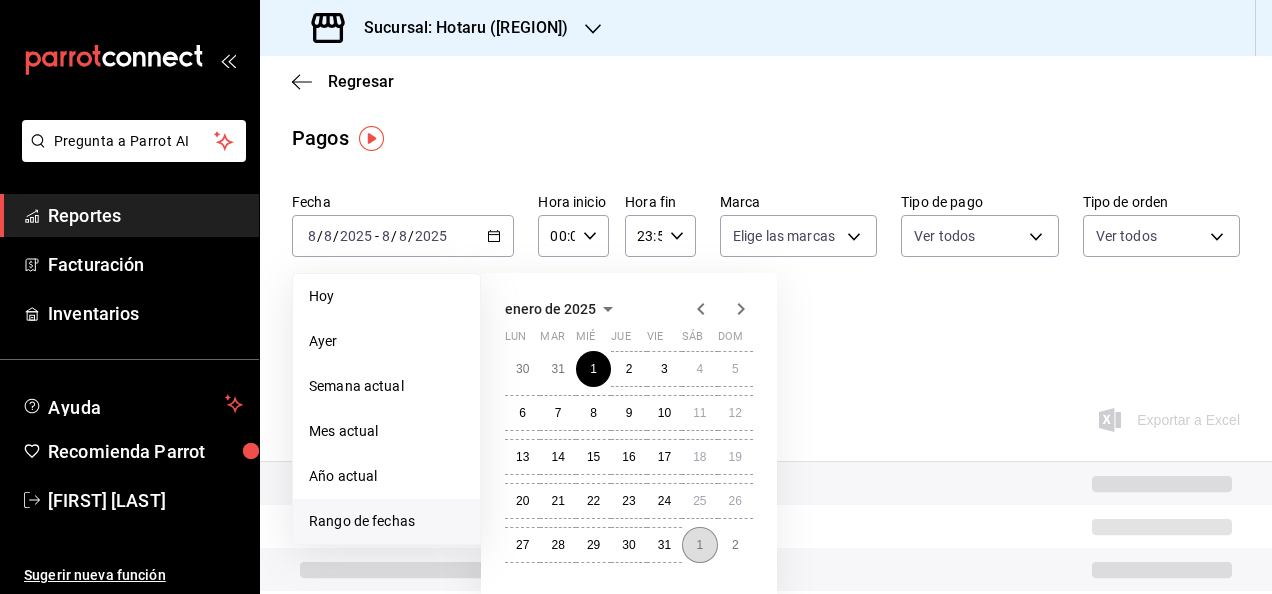 click on "1" at bounding box center (699, 545) 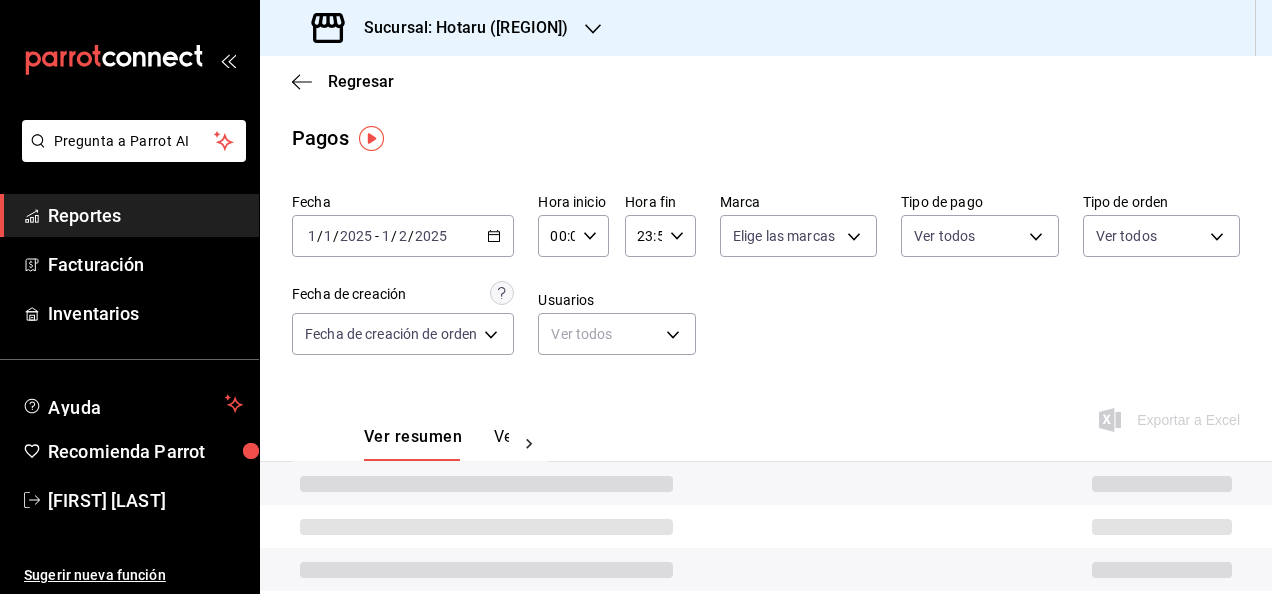 click 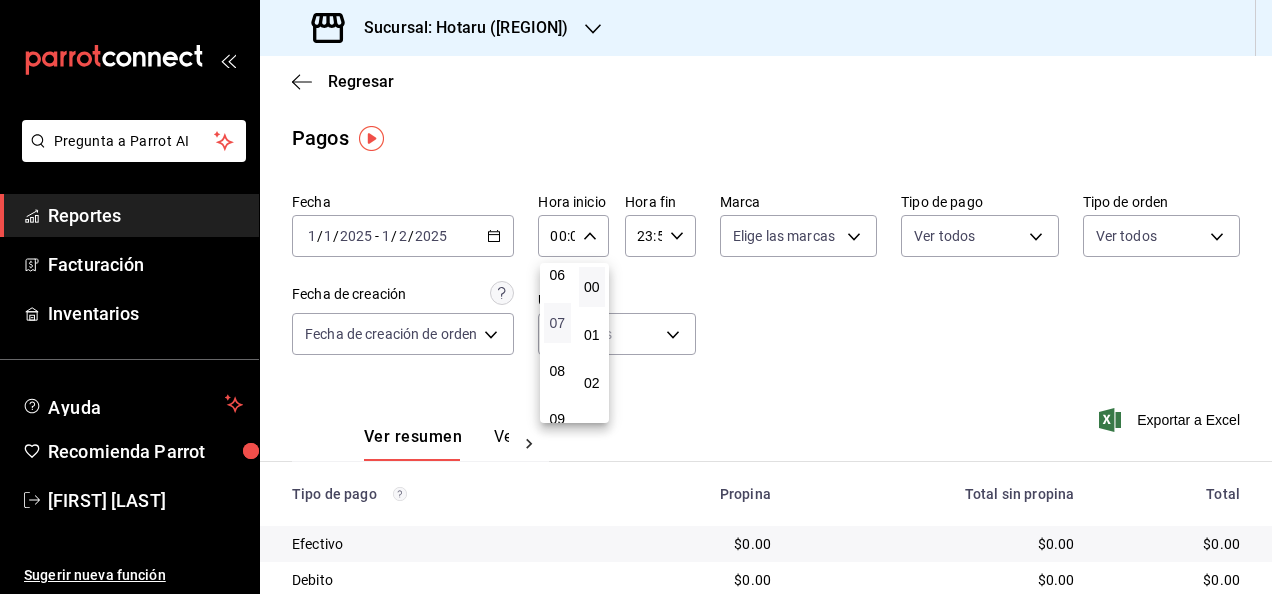 scroll, scrollTop: 200, scrollLeft: 0, axis: vertical 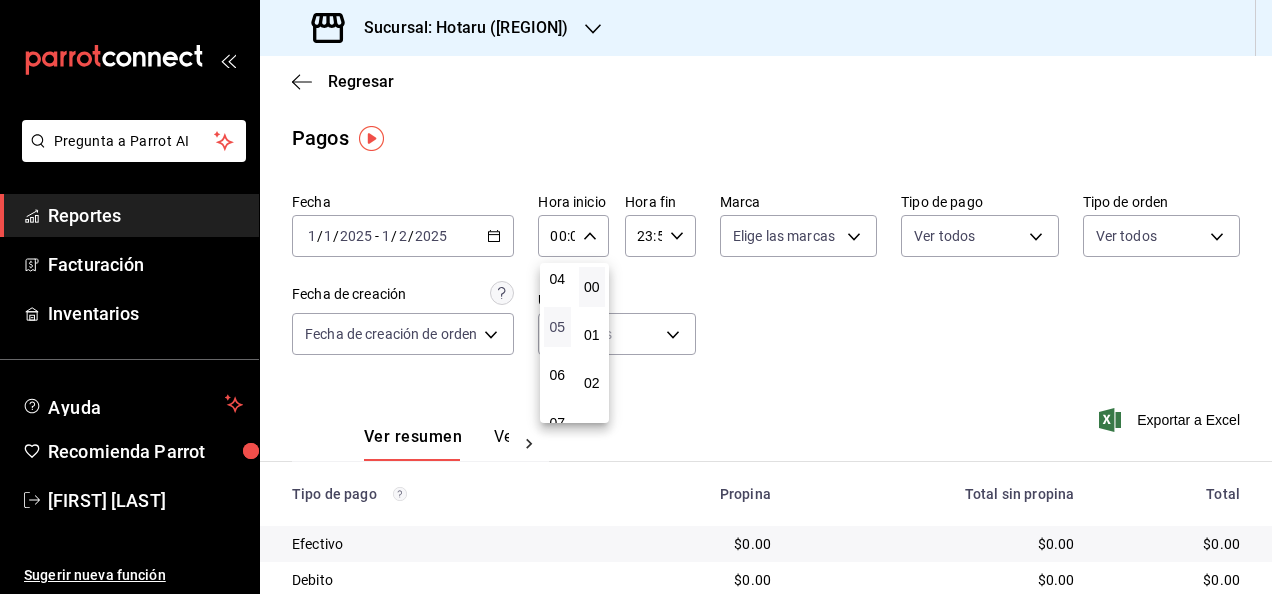 click on "05" at bounding box center (557, 327) 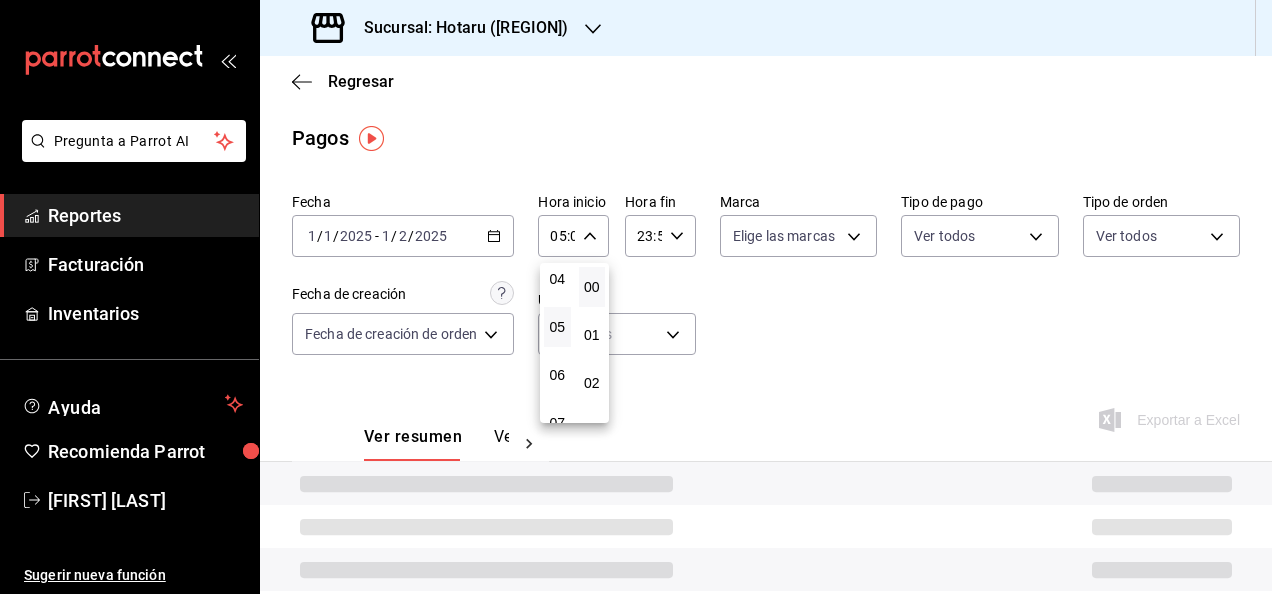 click at bounding box center [636, 297] 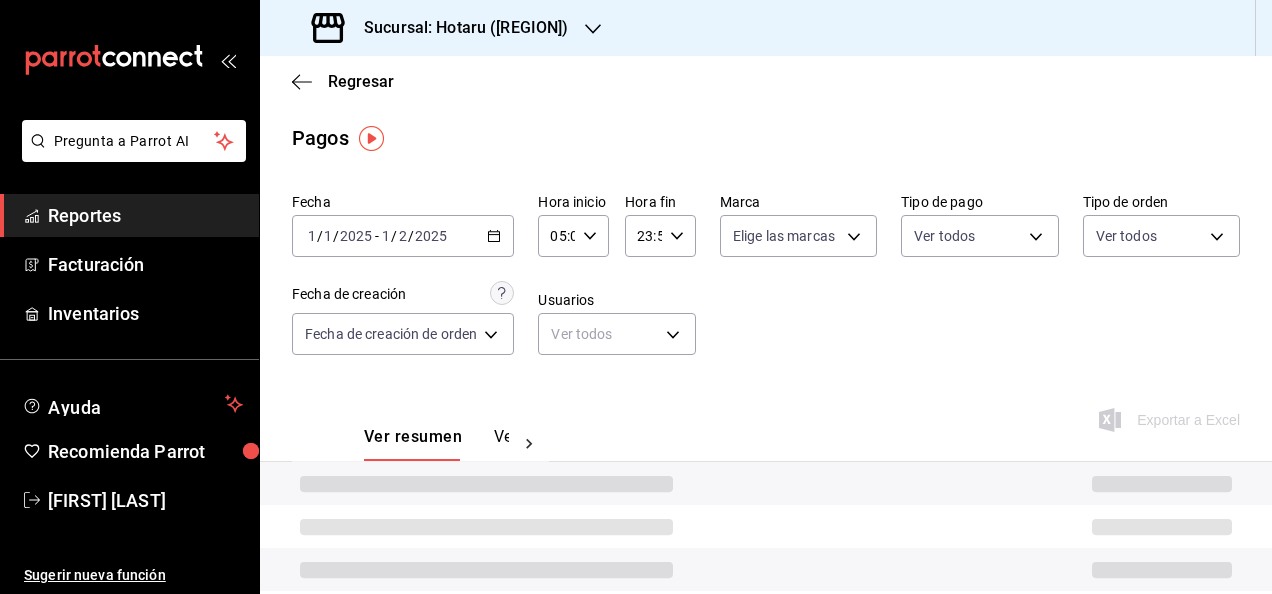 click 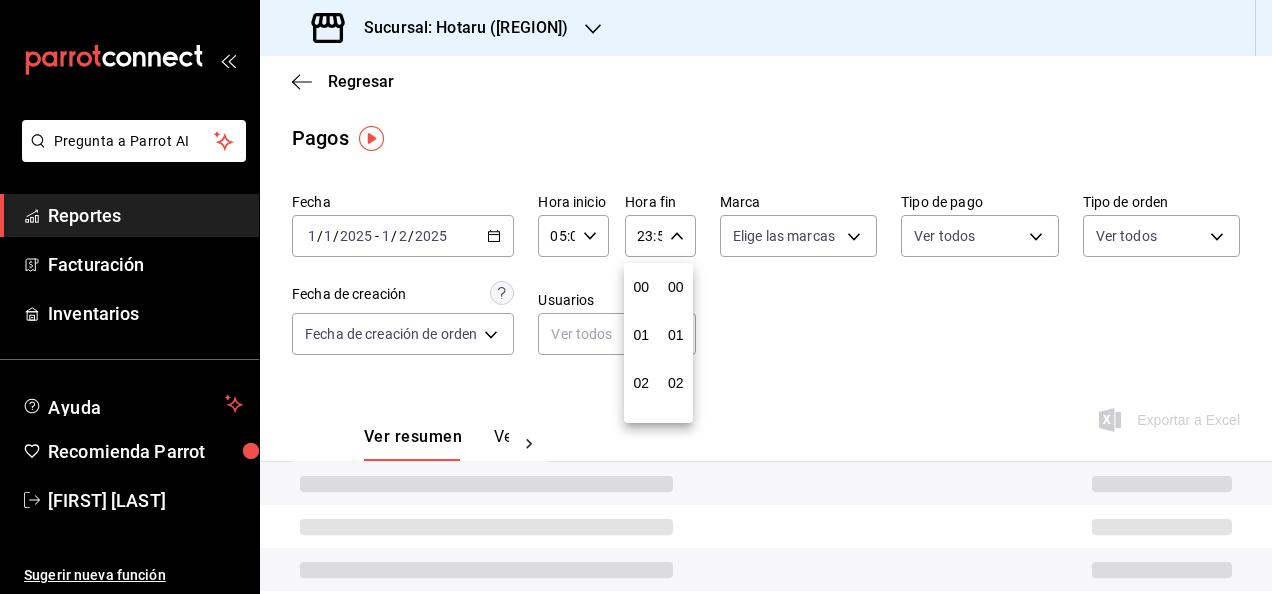 scroll, scrollTop: 992, scrollLeft: 0, axis: vertical 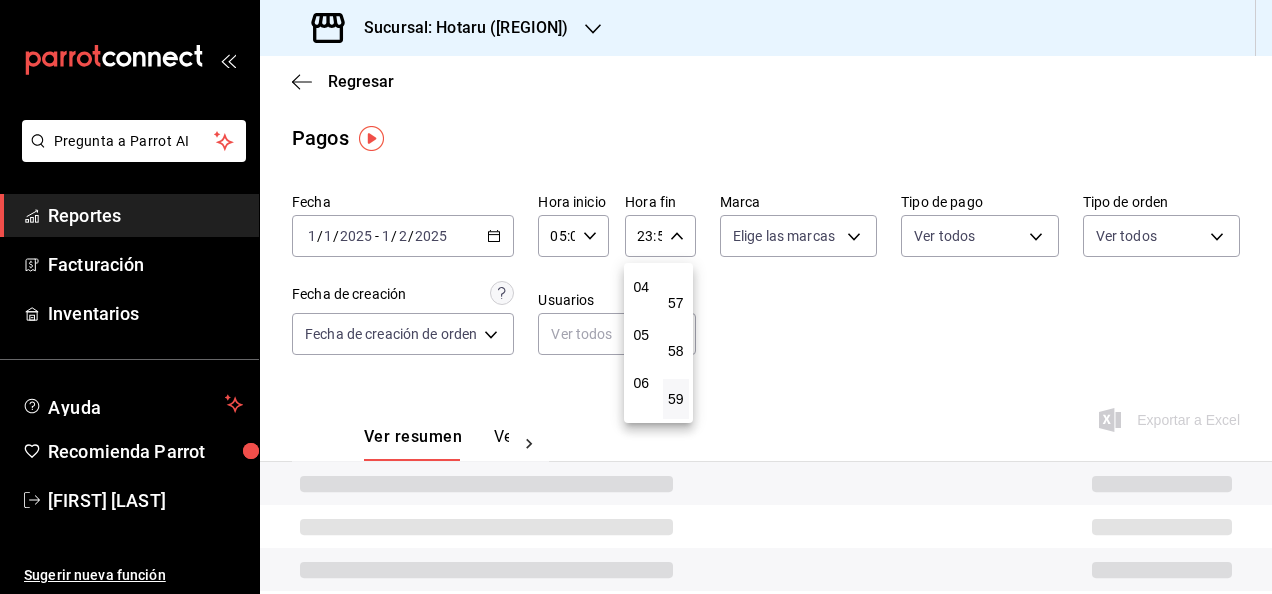 drag, startPoint x: 636, startPoint y: 332, endPoint x: 659, endPoint y: 332, distance: 23 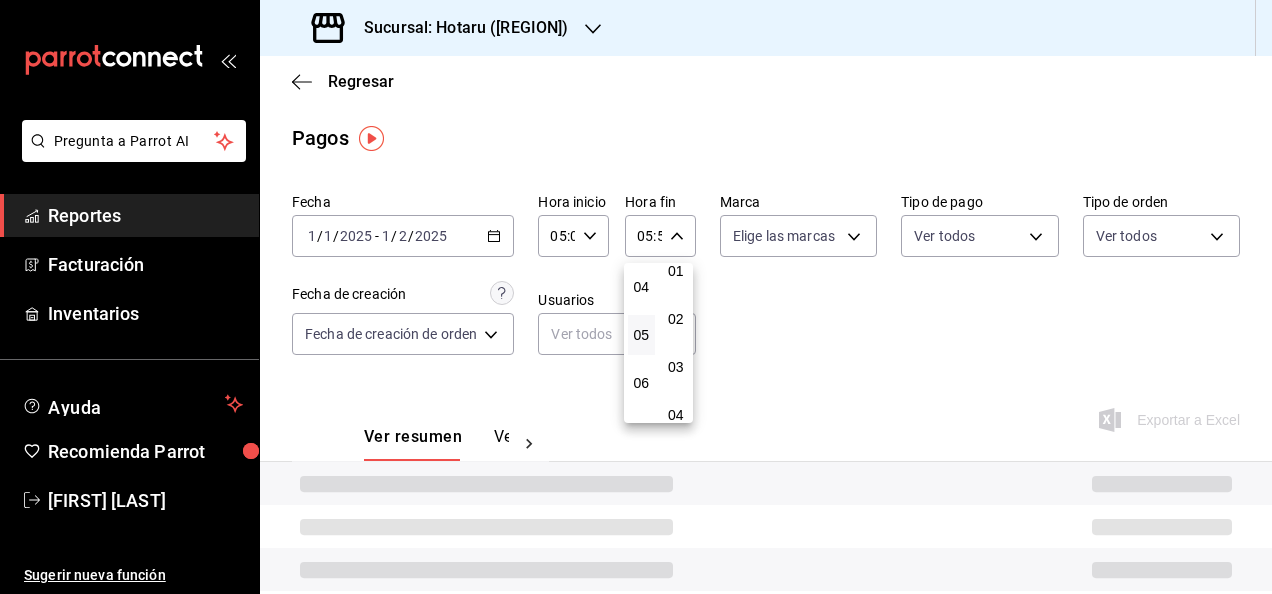 scroll, scrollTop: 0, scrollLeft: 0, axis: both 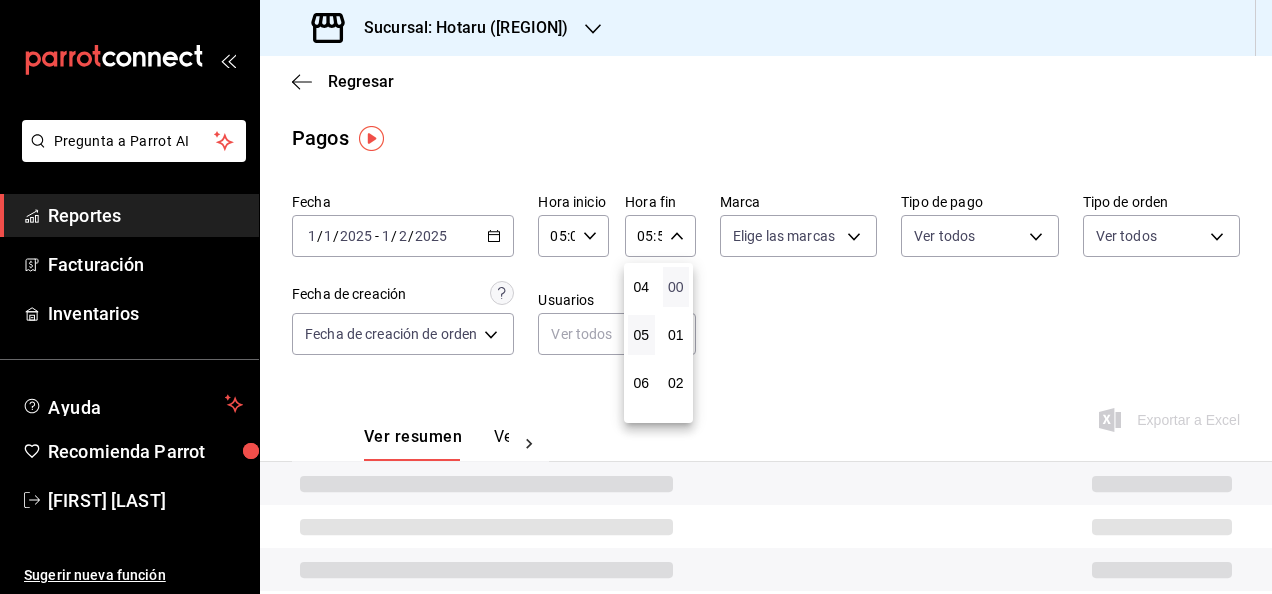 click on "00" at bounding box center [676, 287] 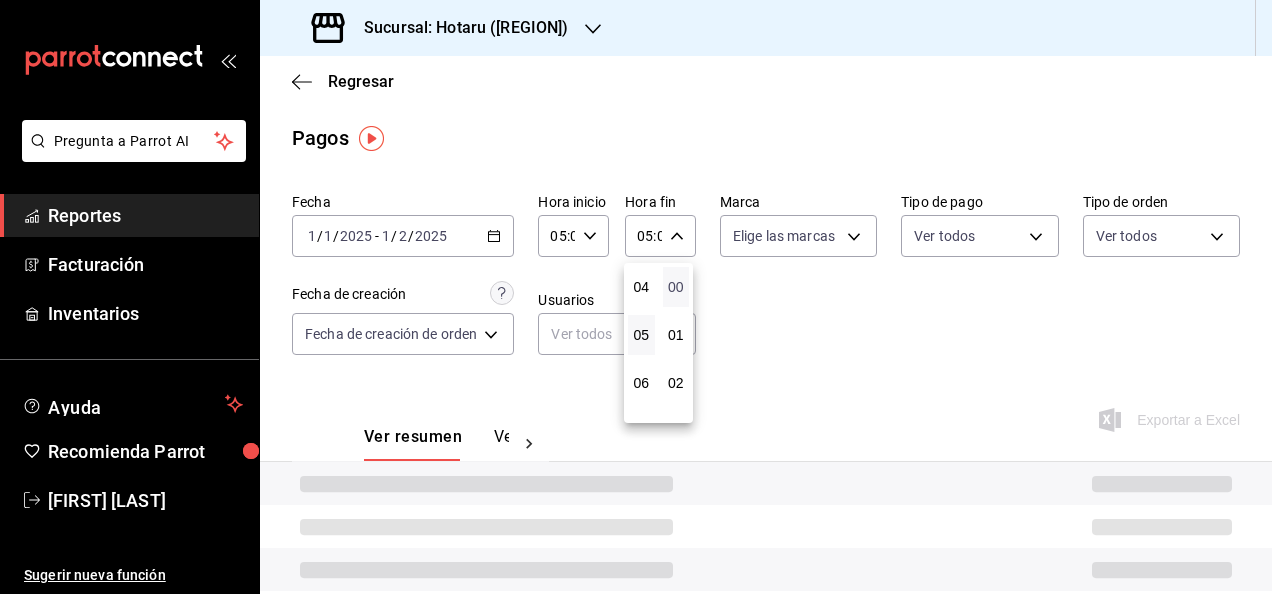click on "00" at bounding box center [676, 287] 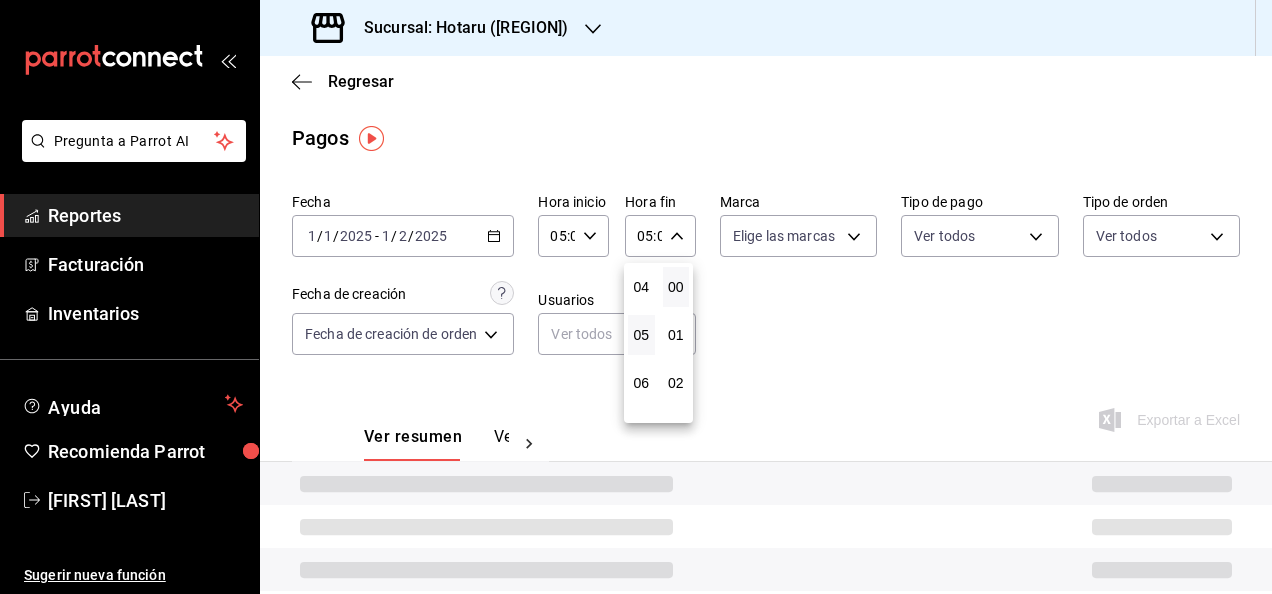 click at bounding box center (636, 297) 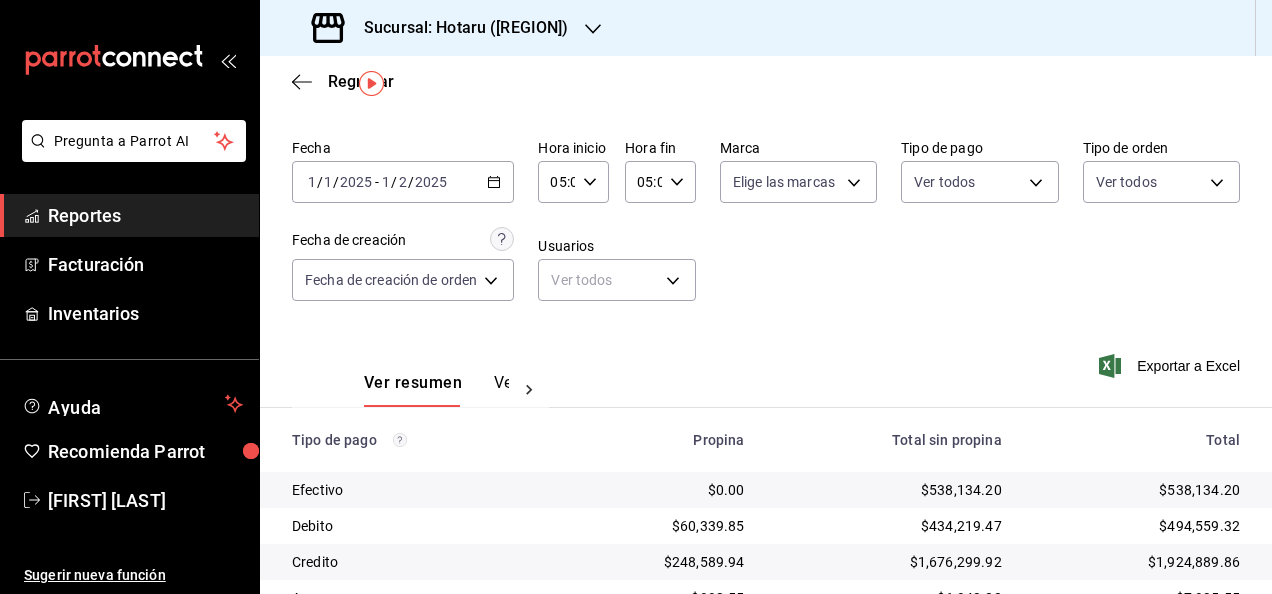 scroll, scrollTop: 0, scrollLeft: 0, axis: both 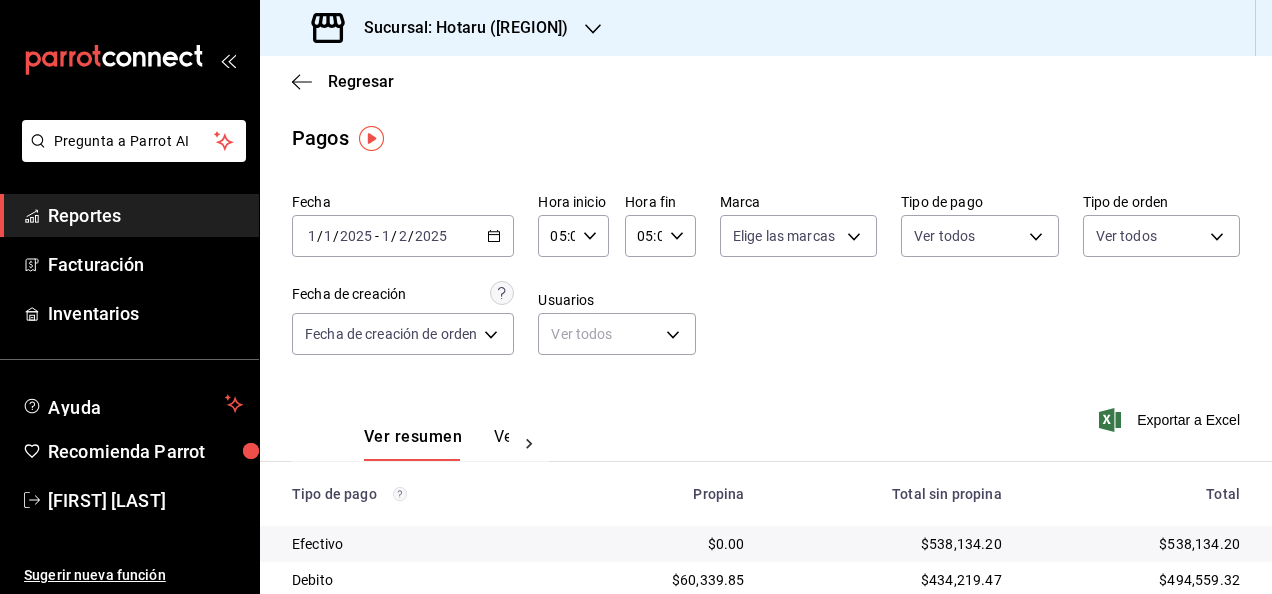 click on "05:00 Hora fin" at bounding box center [660, 236] 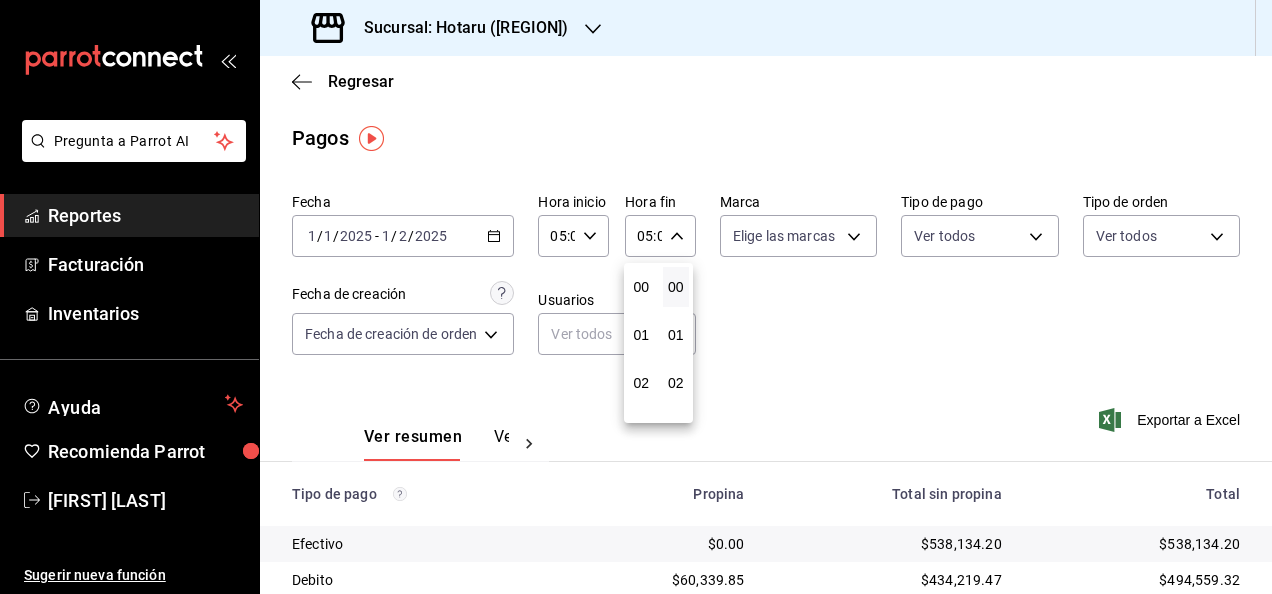 scroll, scrollTop: 240, scrollLeft: 0, axis: vertical 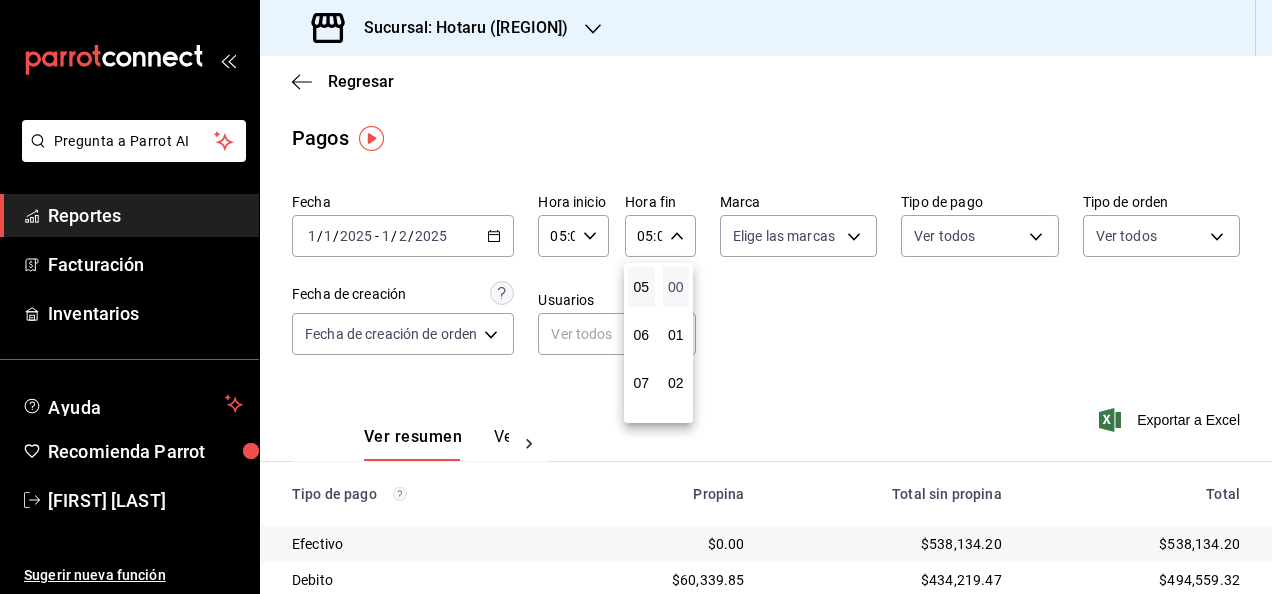 click on "00" at bounding box center [676, 287] 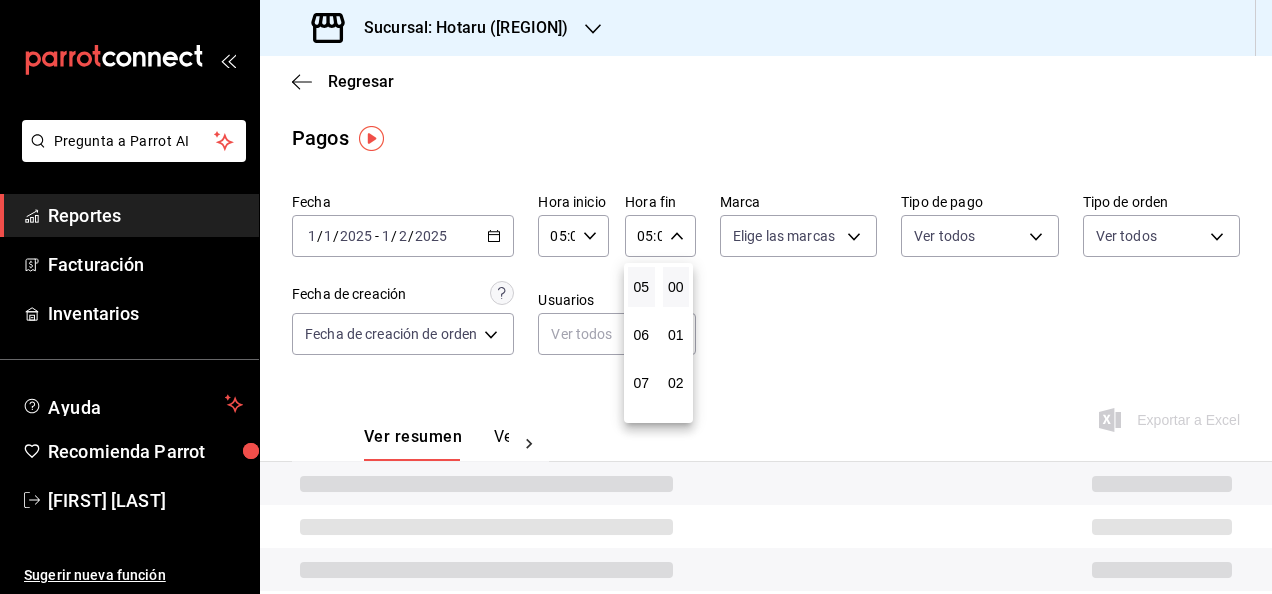 click at bounding box center [636, 297] 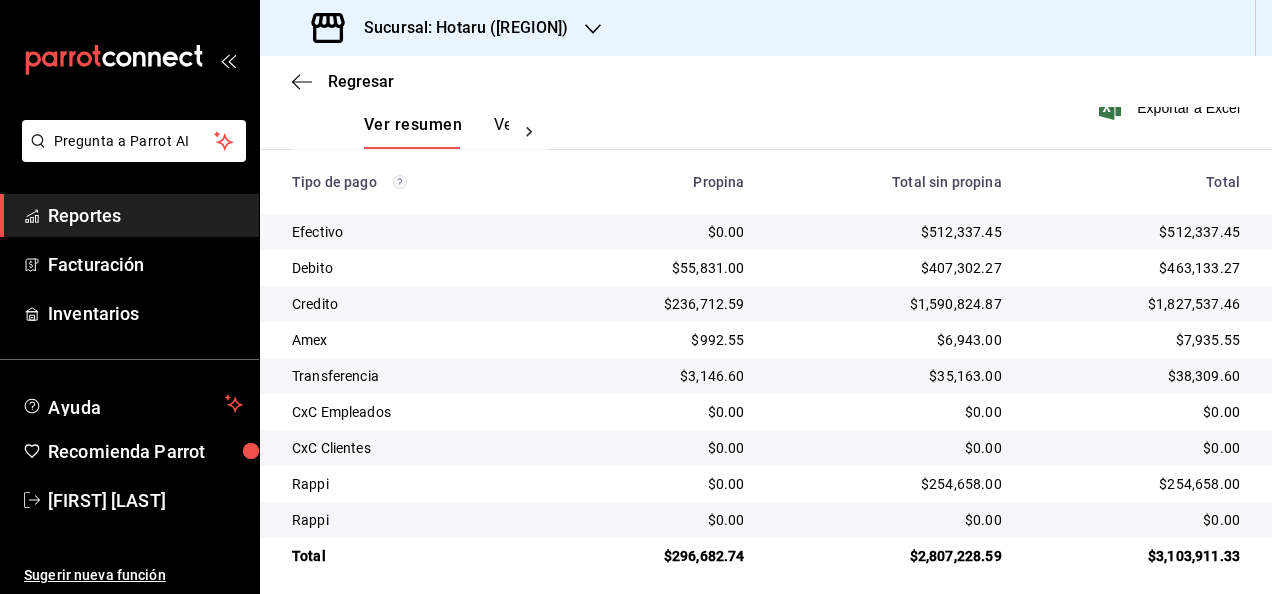 scroll, scrollTop: 324, scrollLeft: 0, axis: vertical 